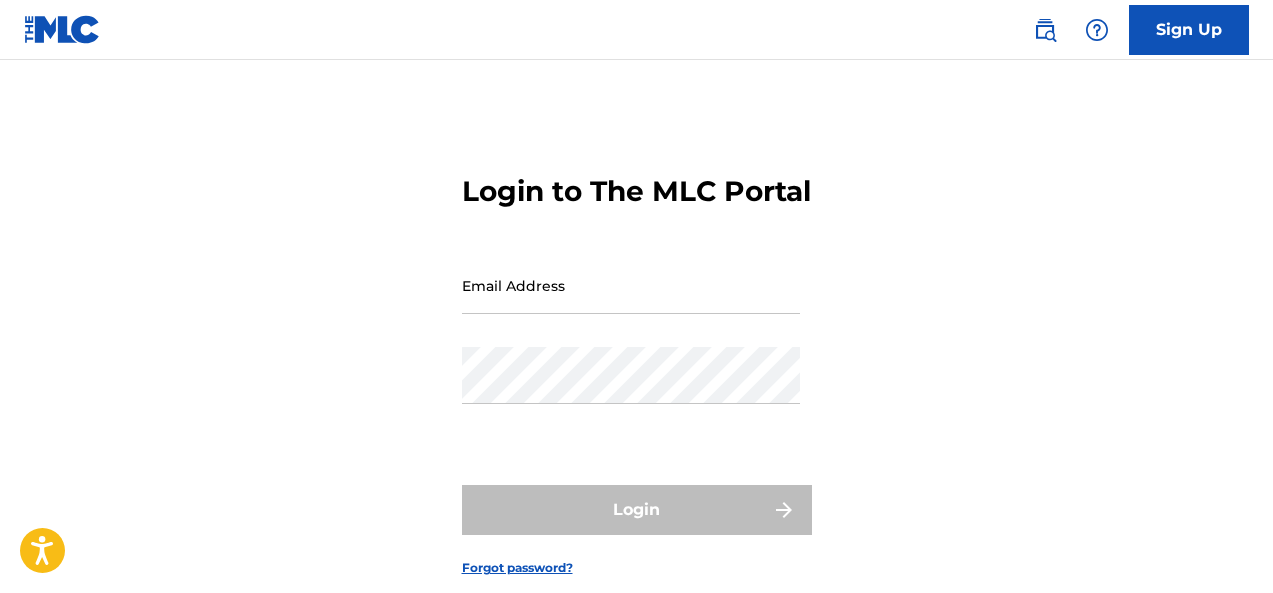 scroll, scrollTop: 0, scrollLeft: 0, axis: both 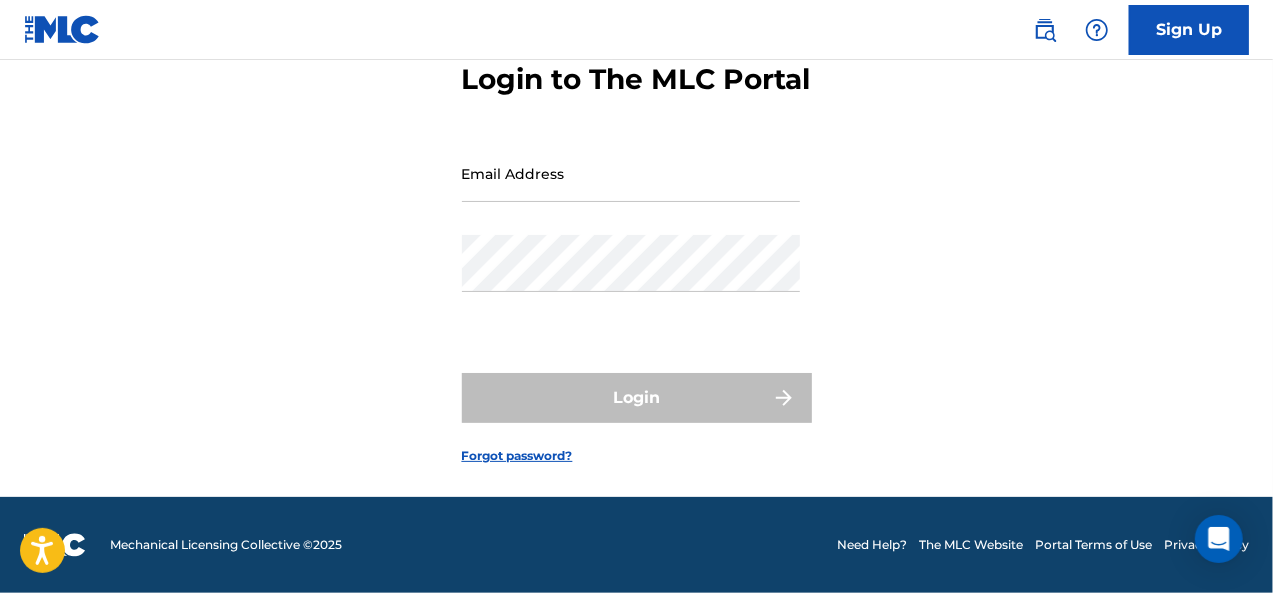 click on "Sign Up" at bounding box center [1189, 30] 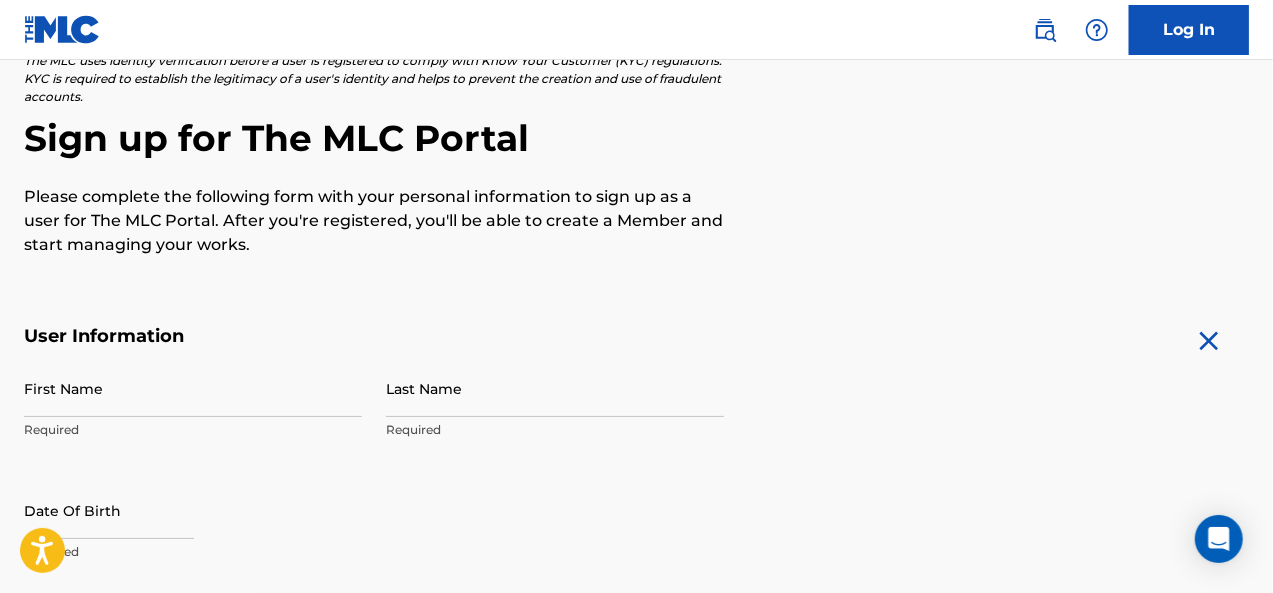scroll, scrollTop: 0, scrollLeft: 0, axis: both 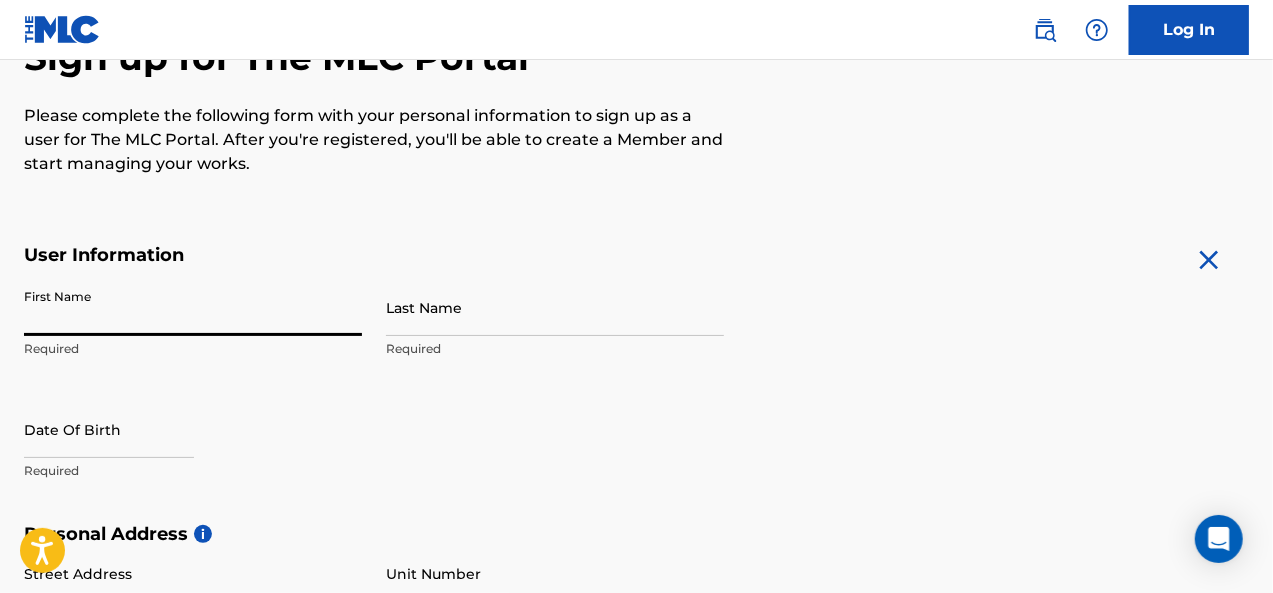 click on "First Name" at bounding box center [193, 307] 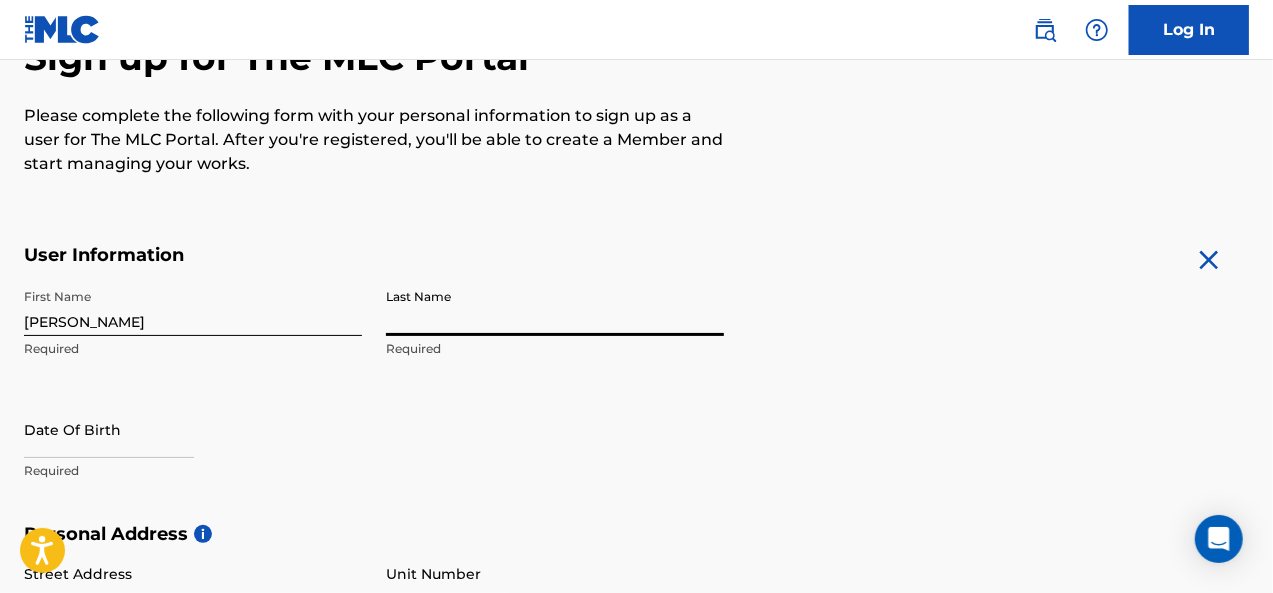 click on "Last Name" at bounding box center [555, 307] 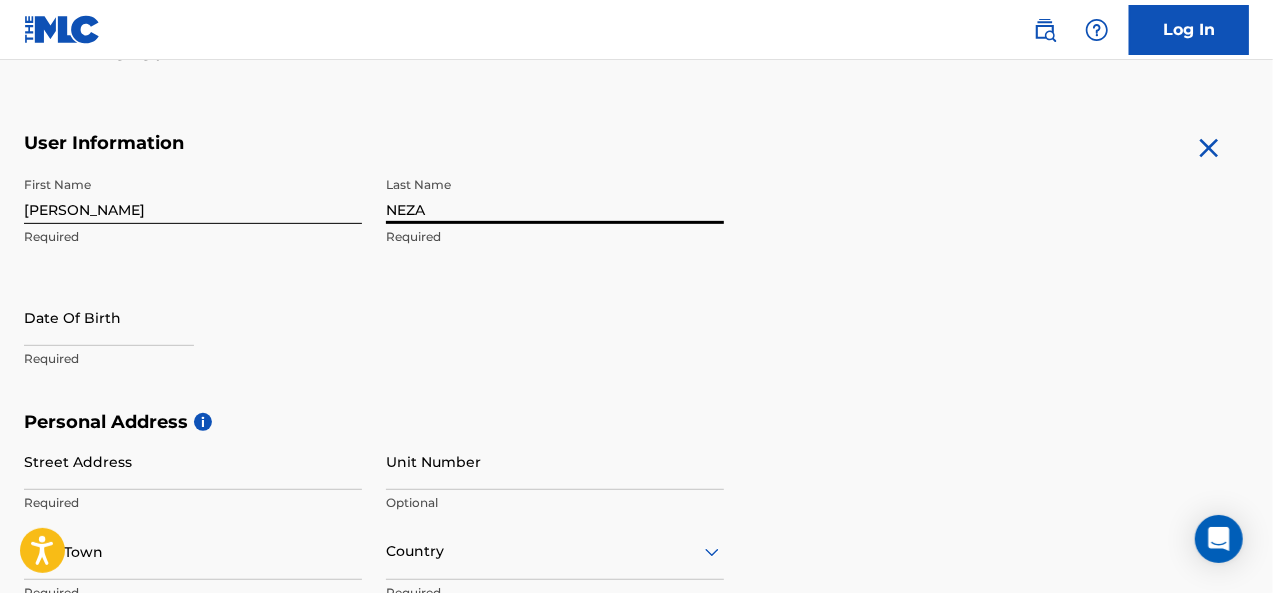 scroll, scrollTop: 355, scrollLeft: 0, axis: vertical 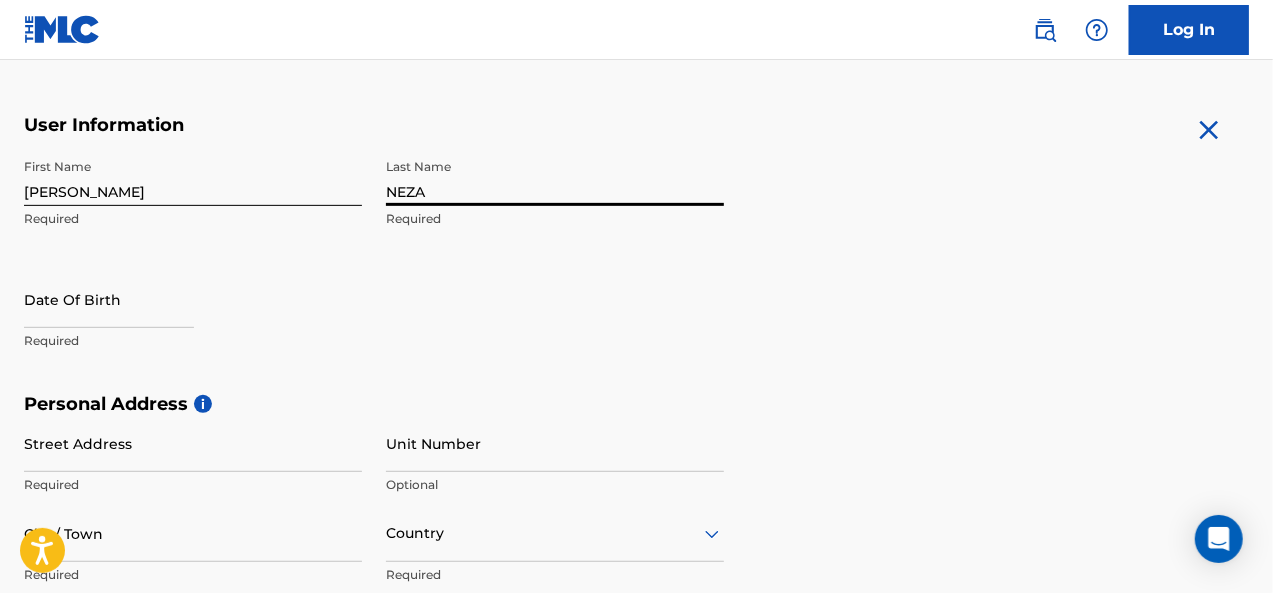 select on "6" 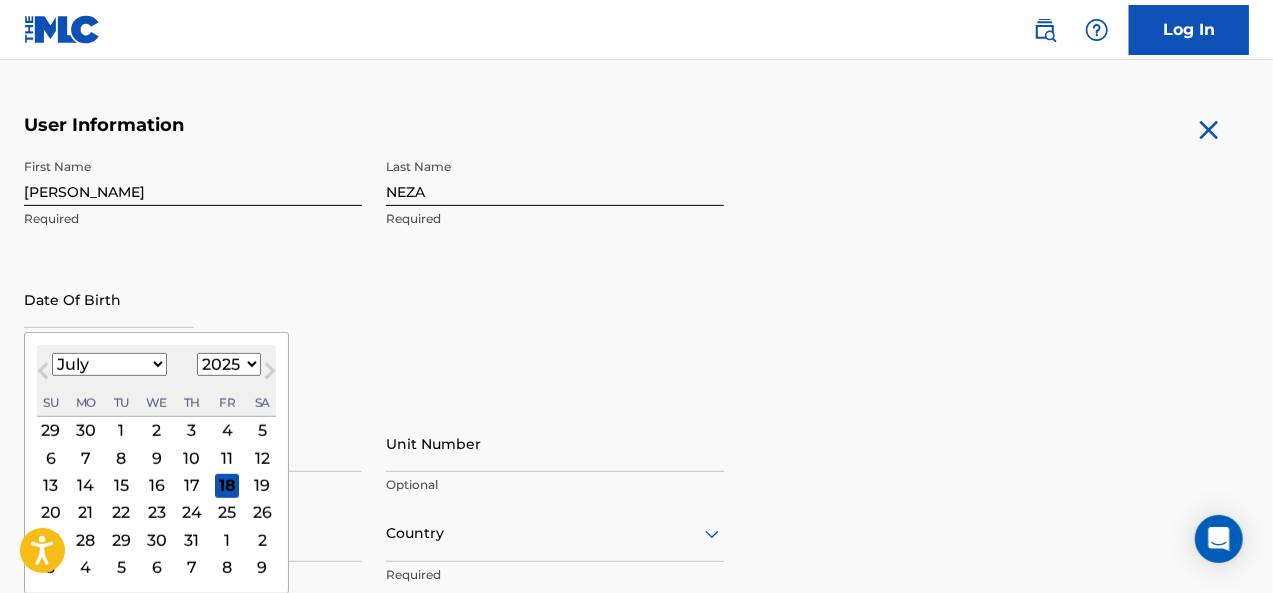 click at bounding box center (109, 299) 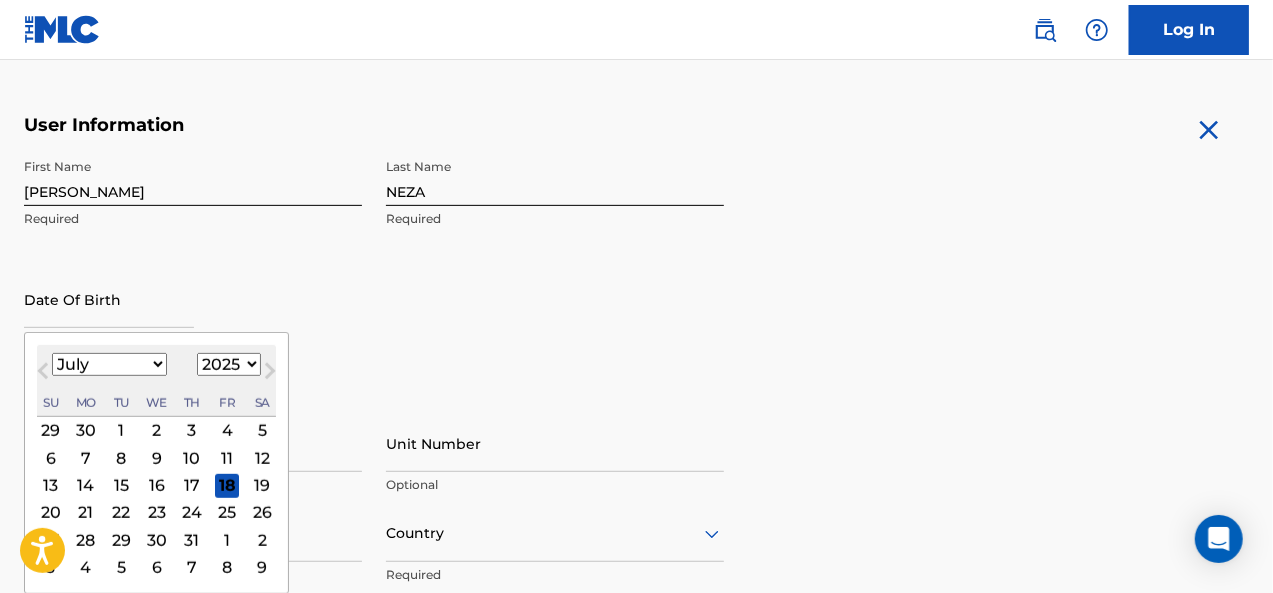 select on "1997" 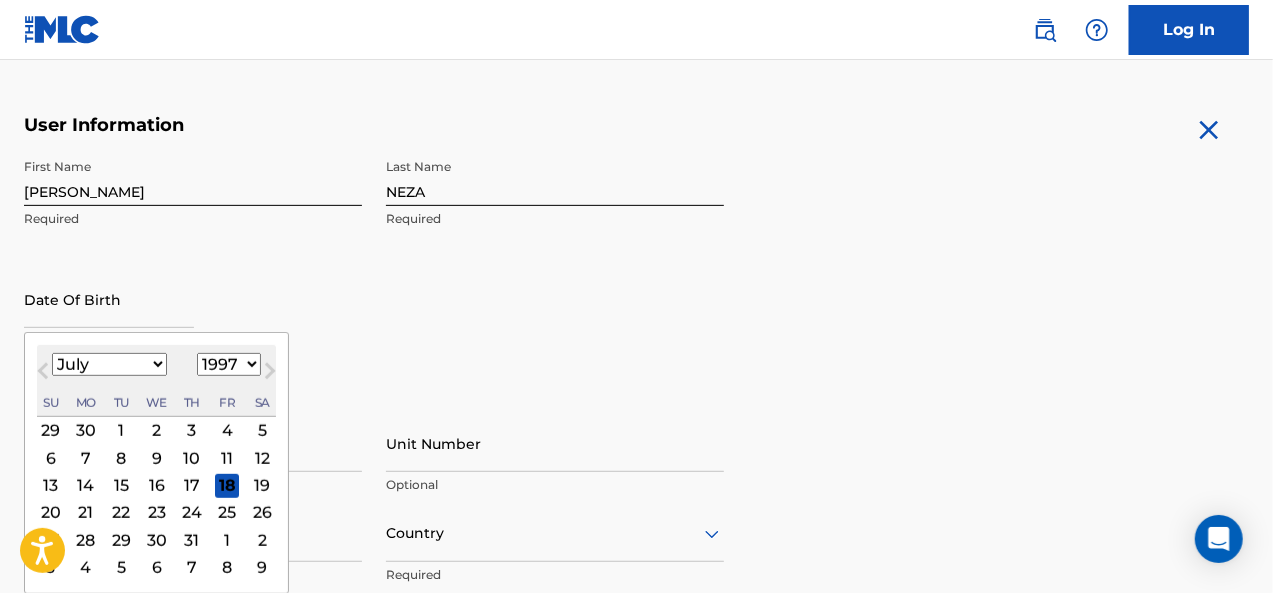 click on "1899 1900 1901 1902 1903 1904 1905 1906 1907 1908 1909 1910 1911 1912 1913 1914 1915 1916 1917 1918 1919 1920 1921 1922 1923 1924 1925 1926 1927 1928 1929 1930 1931 1932 1933 1934 1935 1936 1937 1938 1939 1940 1941 1942 1943 1944 1945 1946 1947 1948 1949 1950 1951 1952 1953 1954 1955 1956 1957 1958 1959 1960 1961 1962 1963 1964 1965 1966 1967 1968 1969 1970 1971 1972 1973 1974 1975 1976 1977 1978 1979 1980 1981 1982 1983 1984 1985 1986 1987 1988 1989 1990 1991 1992 1993 1994 1995 1996 1997 1998 1999 2000 2001 2002 2003 2004 2005 2006 2007 2008 2009 2010 2011 2012 2013 2014 2015 2016 2017 2018 2019 2020 2021 2022 2023 2024 2025 2026 2027 2028 2029 2030 2031 2032 2033 2034 2035 2036 2037 2038 2039 2040 2041 2042 2043 2044 2045 2046 2047 2048 2049 2050 2051 2052 2053 2054 2055 2056 2057 2058 2059 2060 2061 2062 2063 2064 2065 2066 2067 2068 2069 2070 2071 2072 2073 2074 2075 2076 2077 2078 2079 2080 2081 2082 2083 2084 2085 2086 2087 2088 2089 2090 2091 2092 2093 2094 2095 2096 2097 2098 2099 2100" at bounding box center [229, 364] 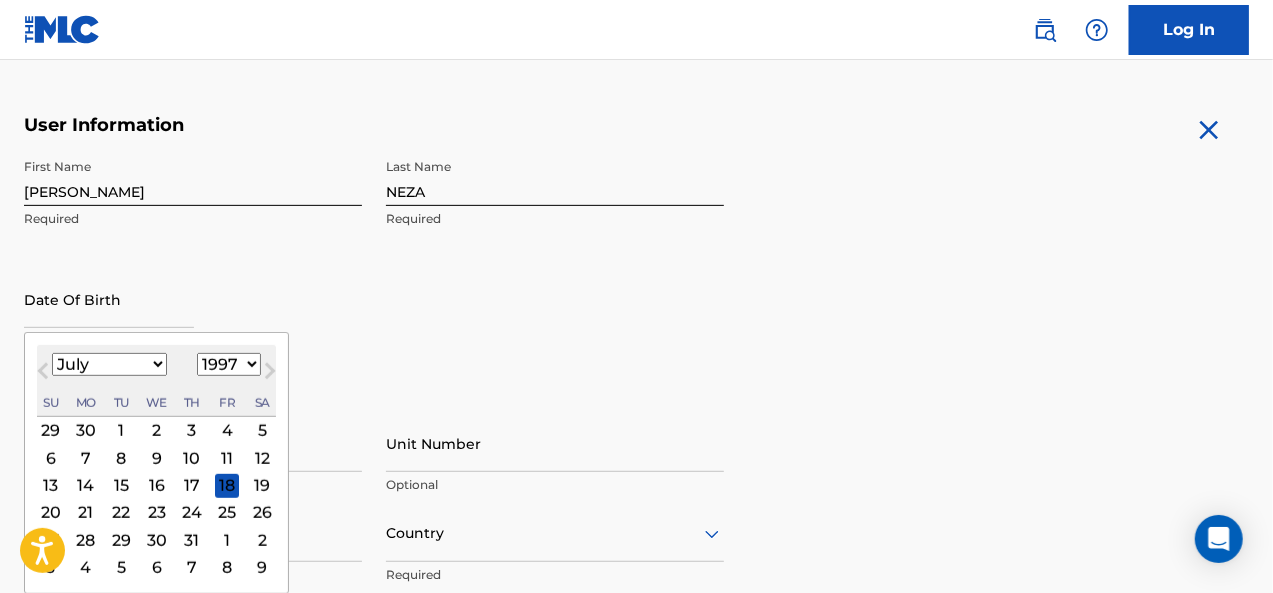 click on "January February March April May June July August September October November December" at bounding box center (109, 364) 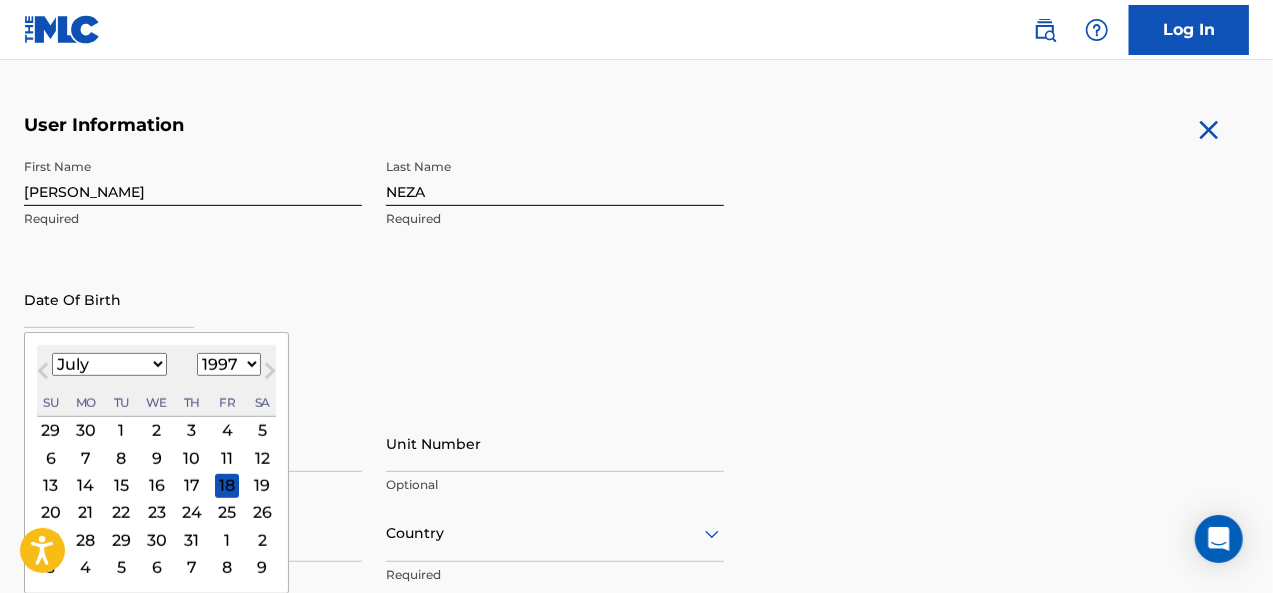 select on "8" 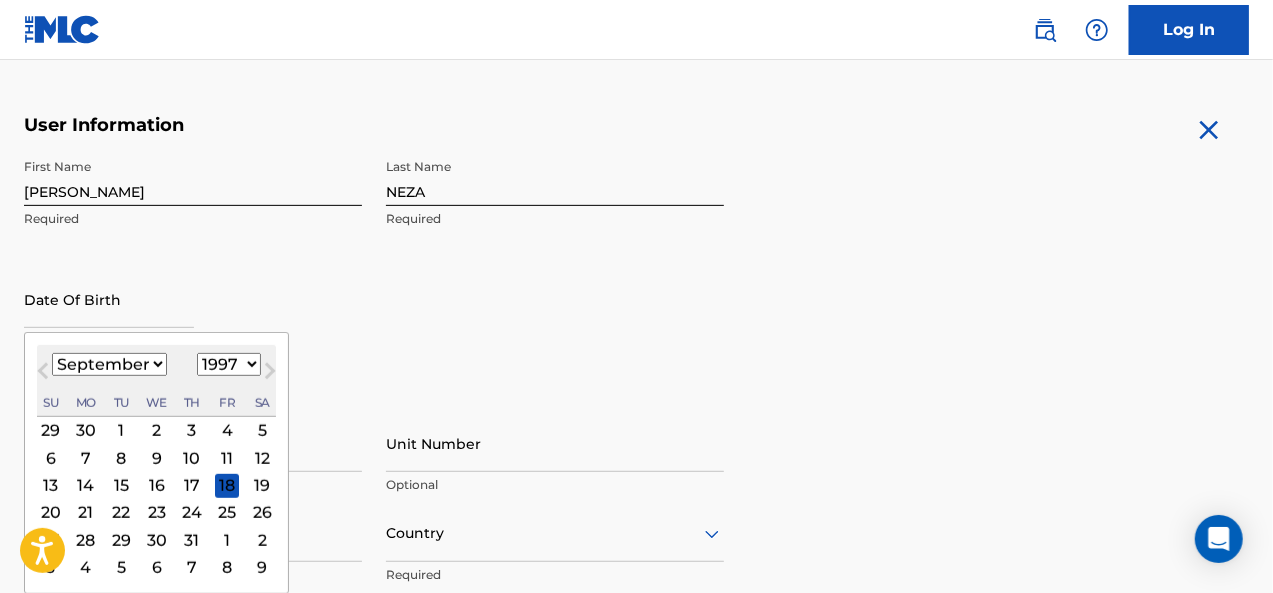 click on "January February March April May June July August September October November December" at bounding box center (109, 364) 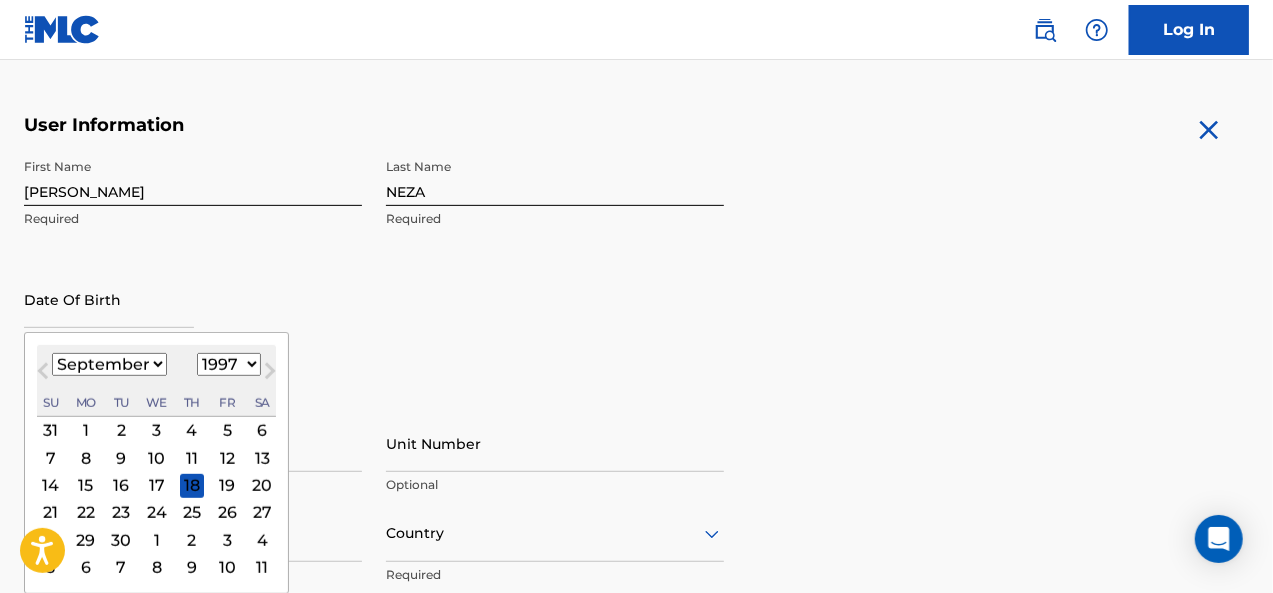 click on "24" at bounding box center [157, 512] 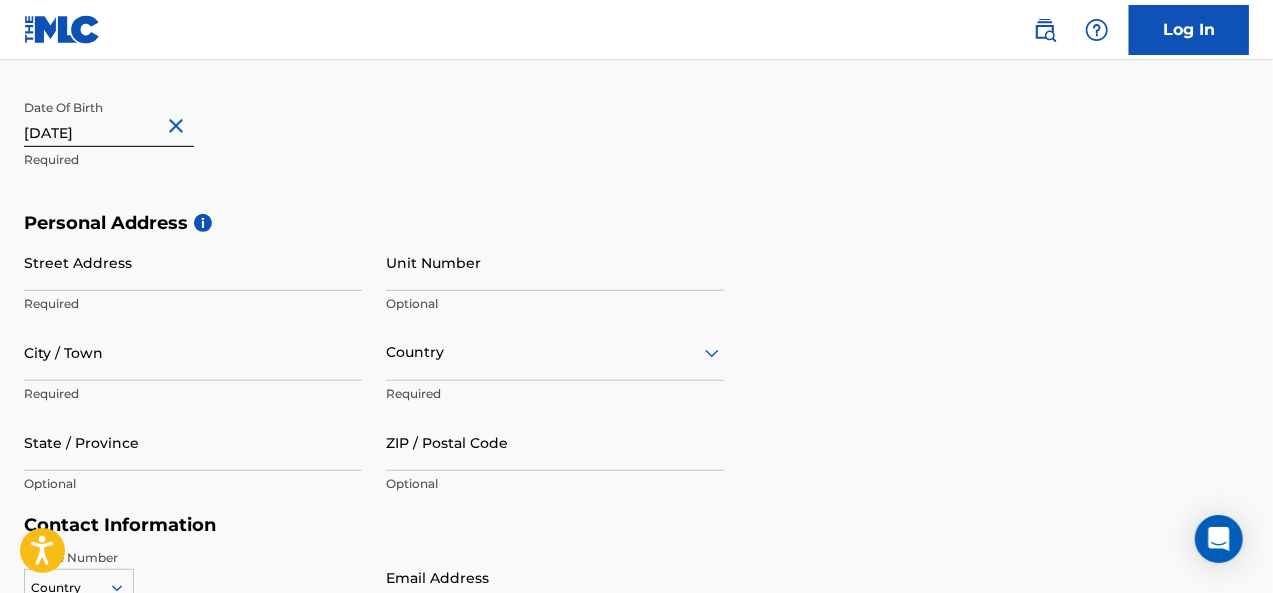 scroll, scrollTop: 539, scrollLeft: 0, axis: vertical 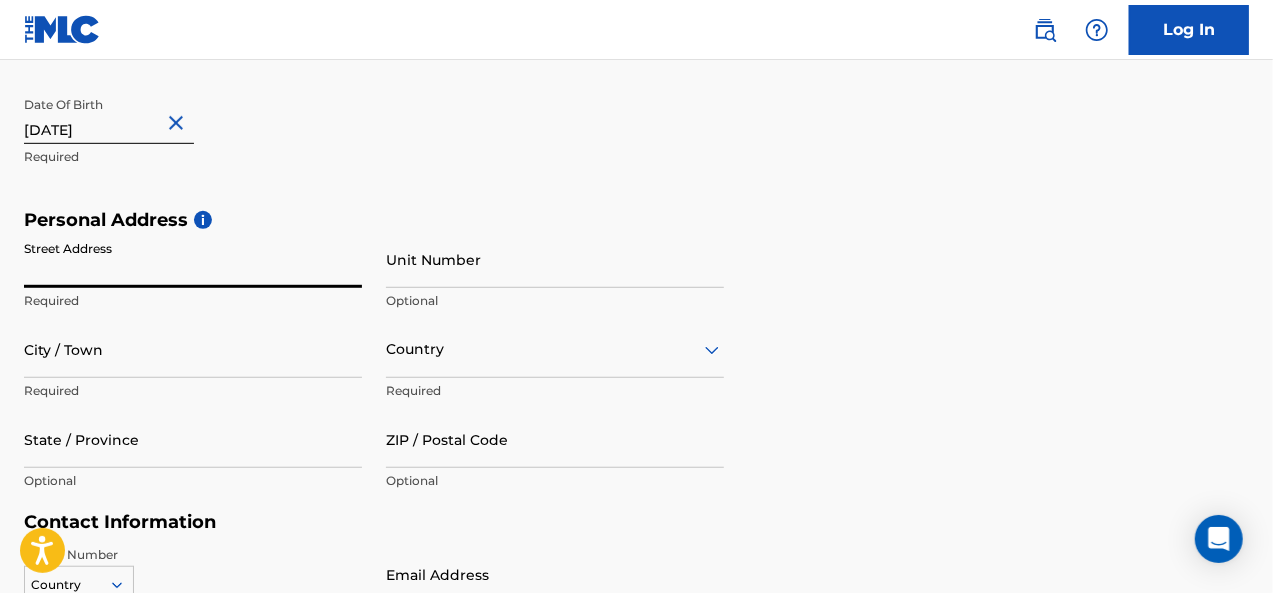 click on "Street Address" at bounding box center (193, 259) 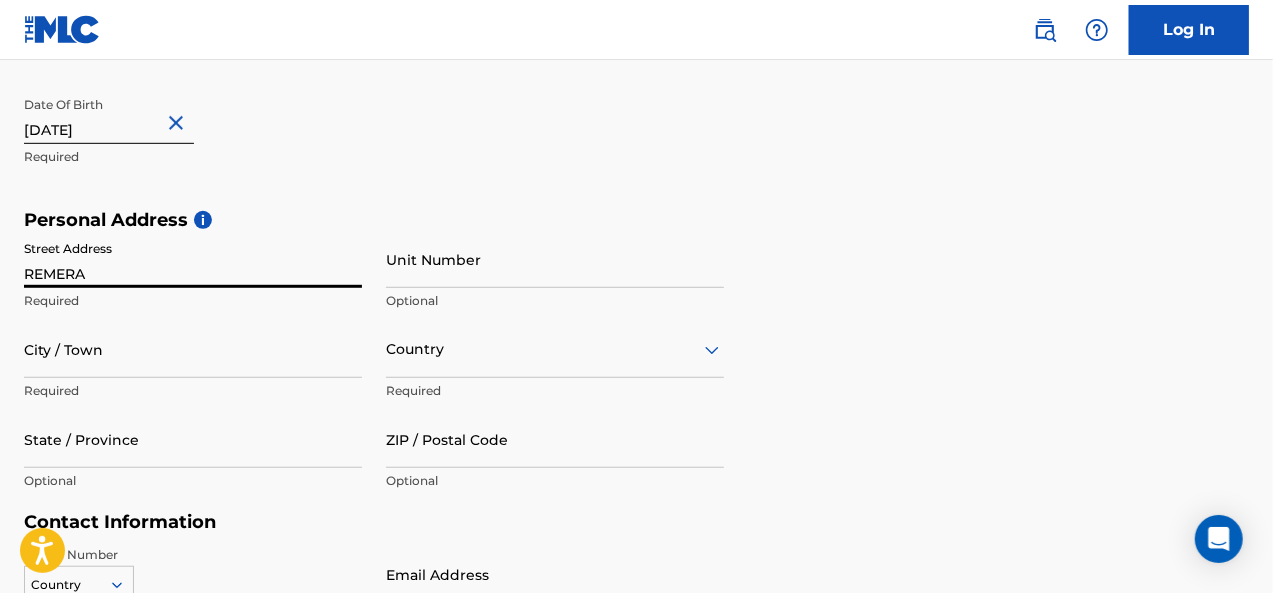 type on "KIGALI" 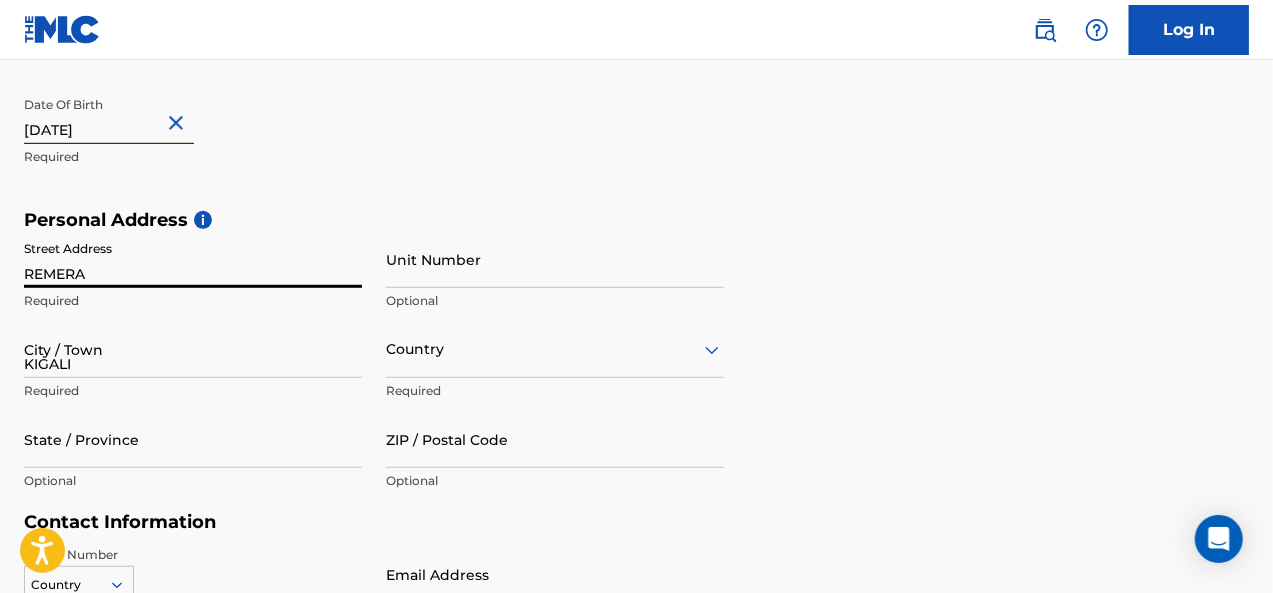 type on "[GEOGRAPHIC_DATA]" 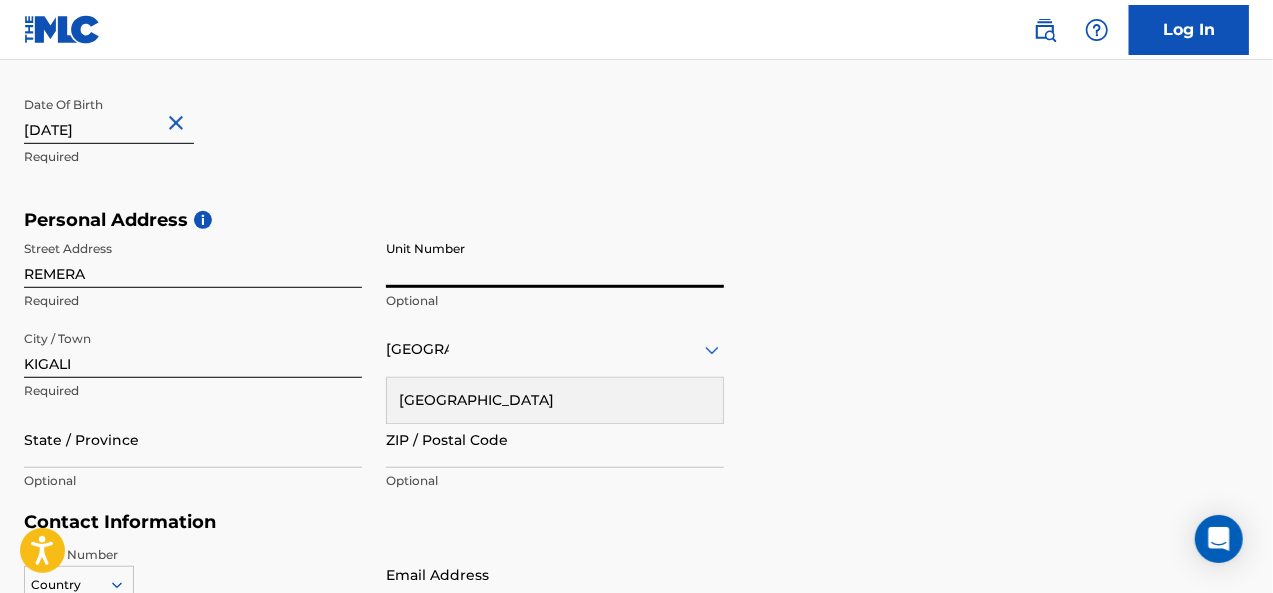 click on "Unit Number" at bounding box center (555, 259) 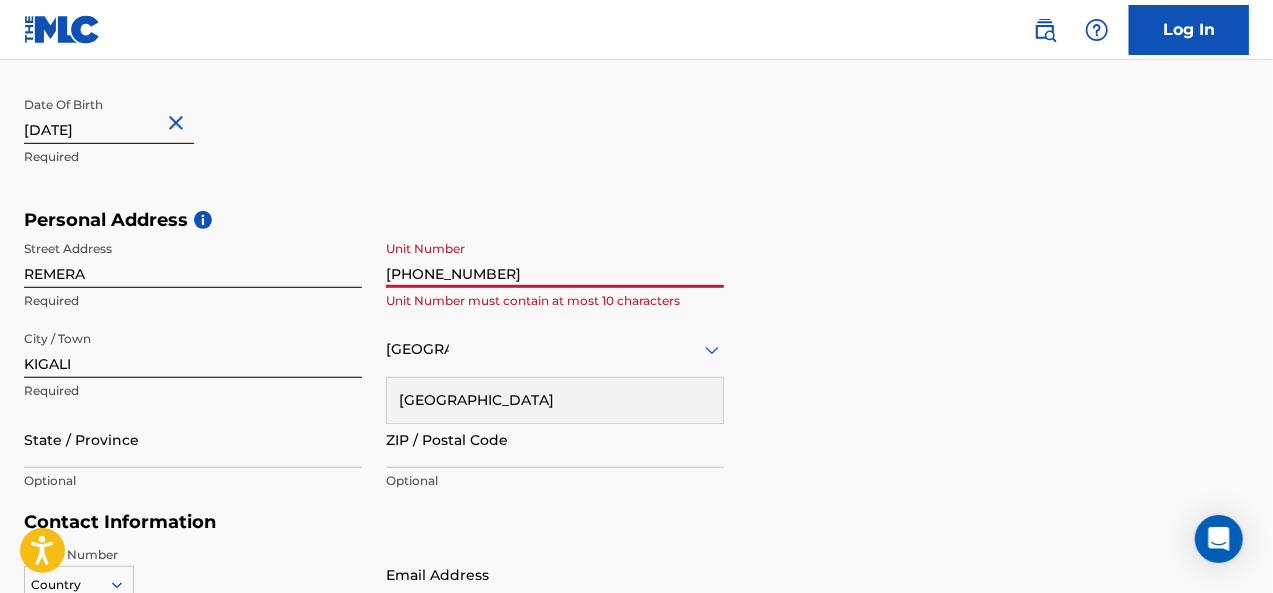 drag, startPoint x: 410, startPoint y: 271, endPoint x: 365, endPoint y: 268, distance: 45.099888 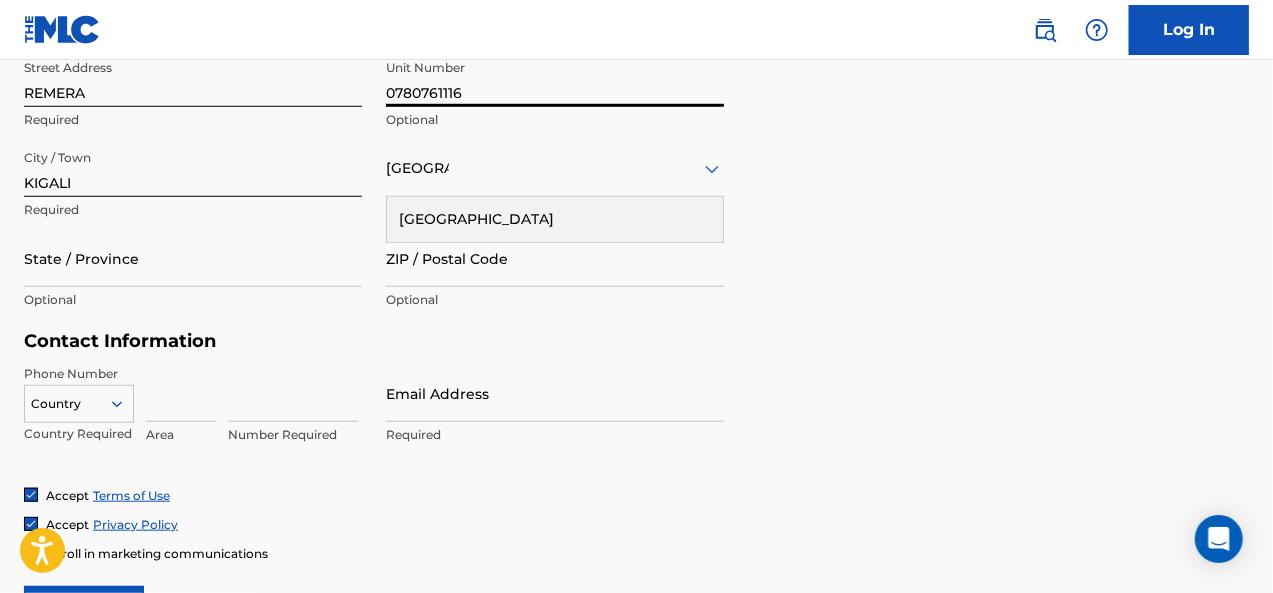 scroll, scrollTop: 732, scrollLeft: 0, axis: vertical 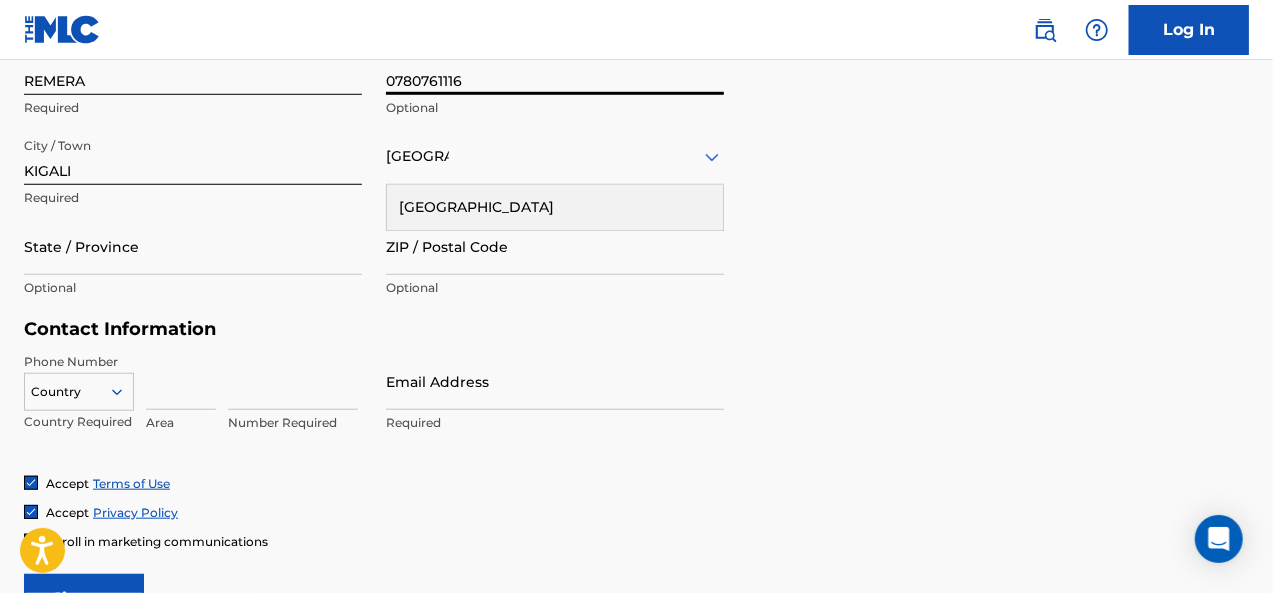 type on "0780761116" 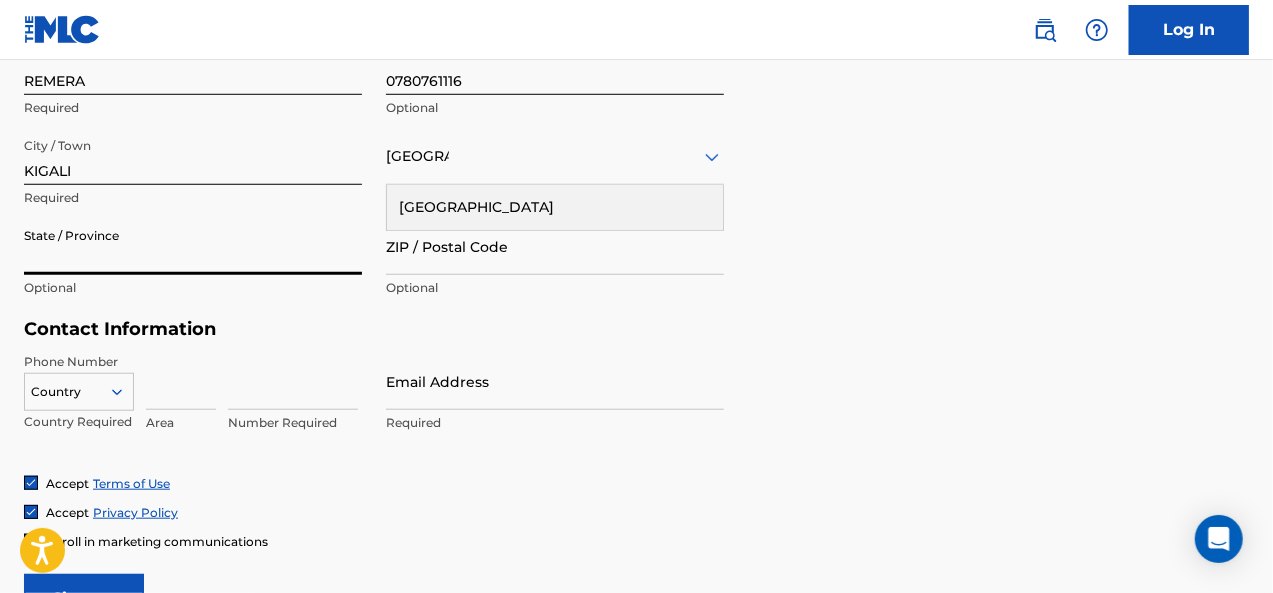 click on "State / Province" at bounding box center [193, 246] 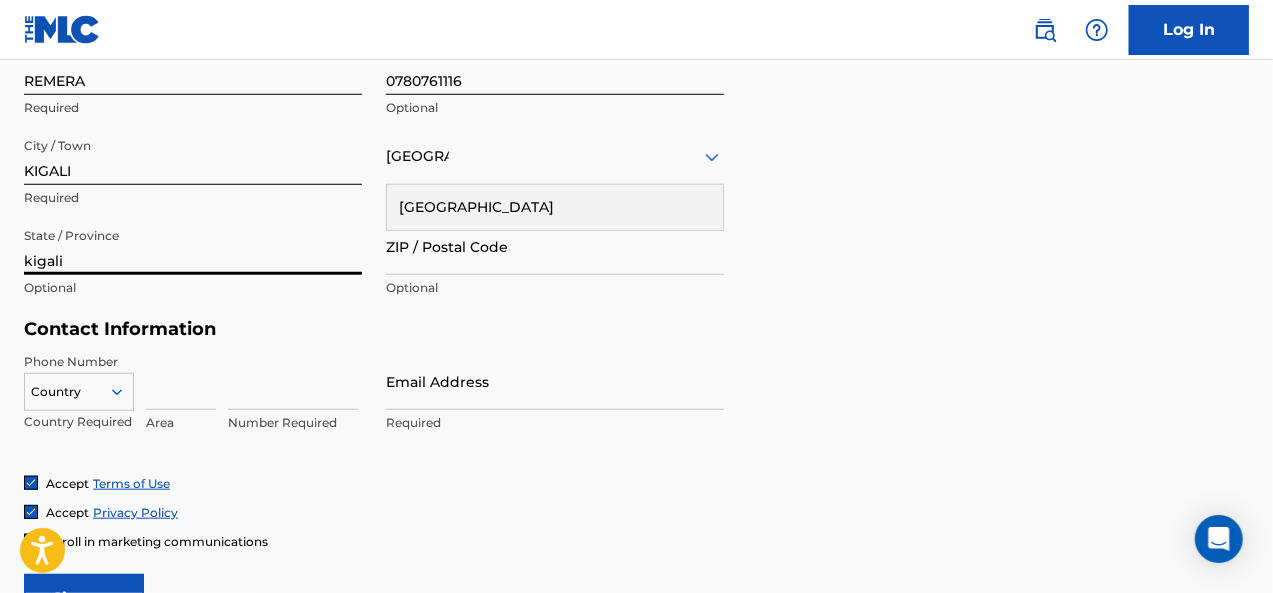 type on "kigali" 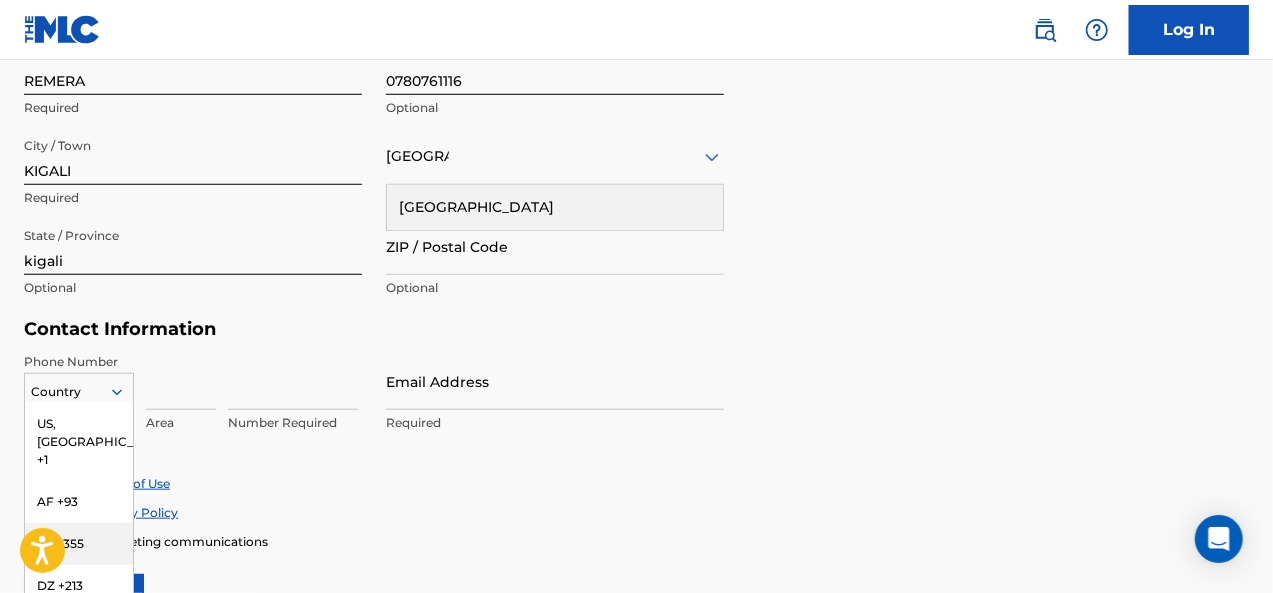 scroll, scrollTop: 842, scrollLeft: 0, axis: vertical 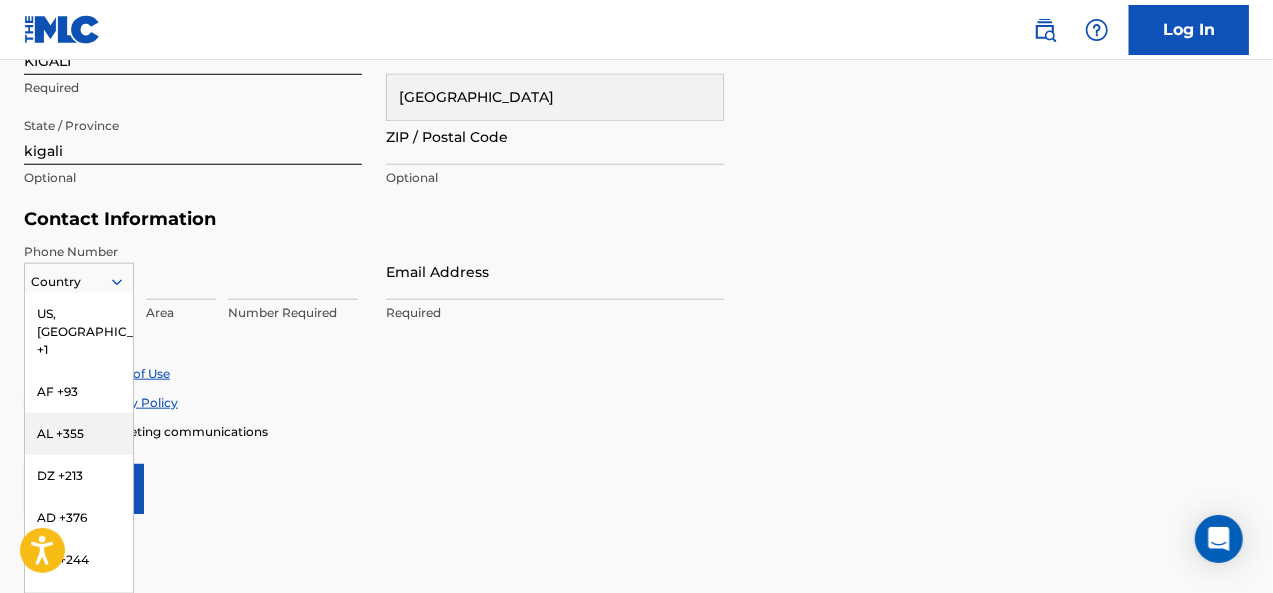 click on "216 results available. Use Up and Down to choose options, press Enter to select the currently focused option, press Escape to exit the menu, press Tab to select the option and exit the menu. Country [GEOGRAPHIC_DATA], [GEOGRAPHIC_DATA] +1 AF +93 AL +355 DZ +213 AD +376 AO +244 AI +1264 AG +1268 AR +54 AM +374 AW +297 AU +61 AT +43 AZ +994 BS +1242 BH +973 BD +880 BB +1246 BY +375 BE +32 BZ +501 BJ +229 BM +1441 BT +975 BO +591 BA +387 BW +267 BR +55 BN +673 BG +359 BF +226 BI +257 KH +855 CM +237 CV +238 KY +1345 CF +236 TD +235 CL +56 CN +86 CO +57 KM +269 CG, CD +242 CK +682 CR +506 CI +225 HR +385 CU +53 CY +357 CZ +420 DK +45 DJ +253 DM +1767 DO +1809 EC +593 EG +20 SV +503 GQ +240 ER +291 EE +372 ET +251 FK +500 FO +298 FJ +679 FI +358 FR +33 GF +594 PF +689 GA +241 GM +220 GE +995 DE +49 GH +233 GI +350 GR +30 GL +299 GD +1473 GP +590 GT +502 GN +224 GW +245 GY +592 HT +509 VA, IT +39 HN +504 HK +852 HU +36 IS +354 IN +91 ID +62 IR +98 IQ +964 IE +353 IL +972 JM +1876 JP +81 JO +962 KZ +7 KE +254 KI +686 KP +850 KR +82 KW +965" at bounding box center (79, 278) 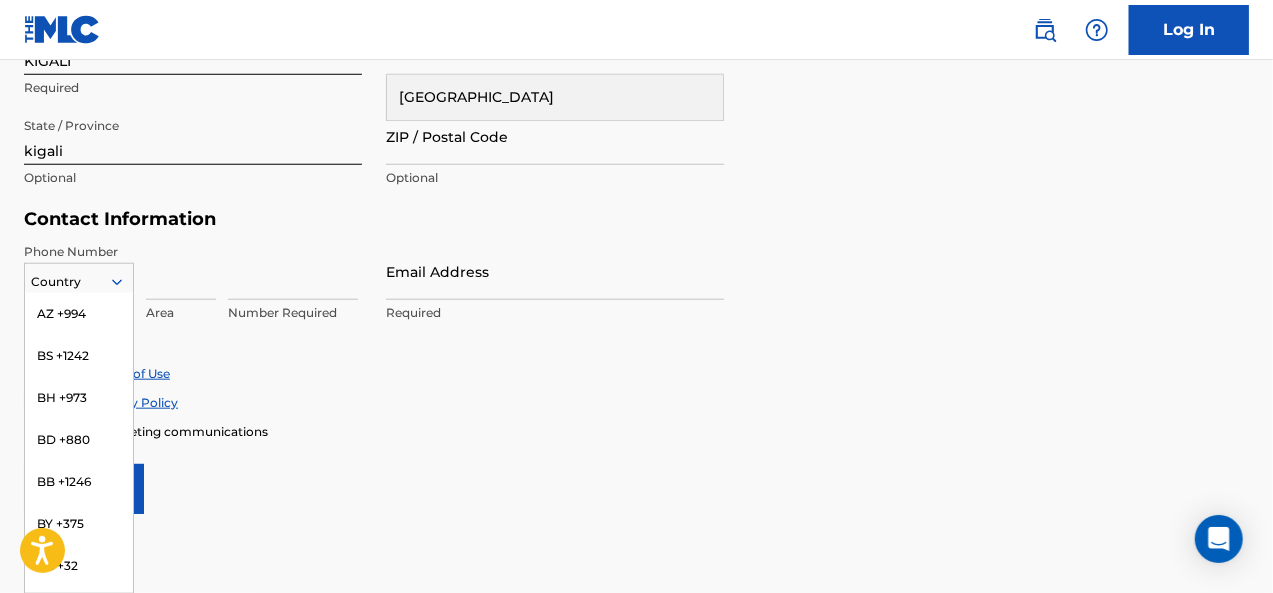 scroll, scrollTop: 702, scrollLeft: 0, axis: vertical 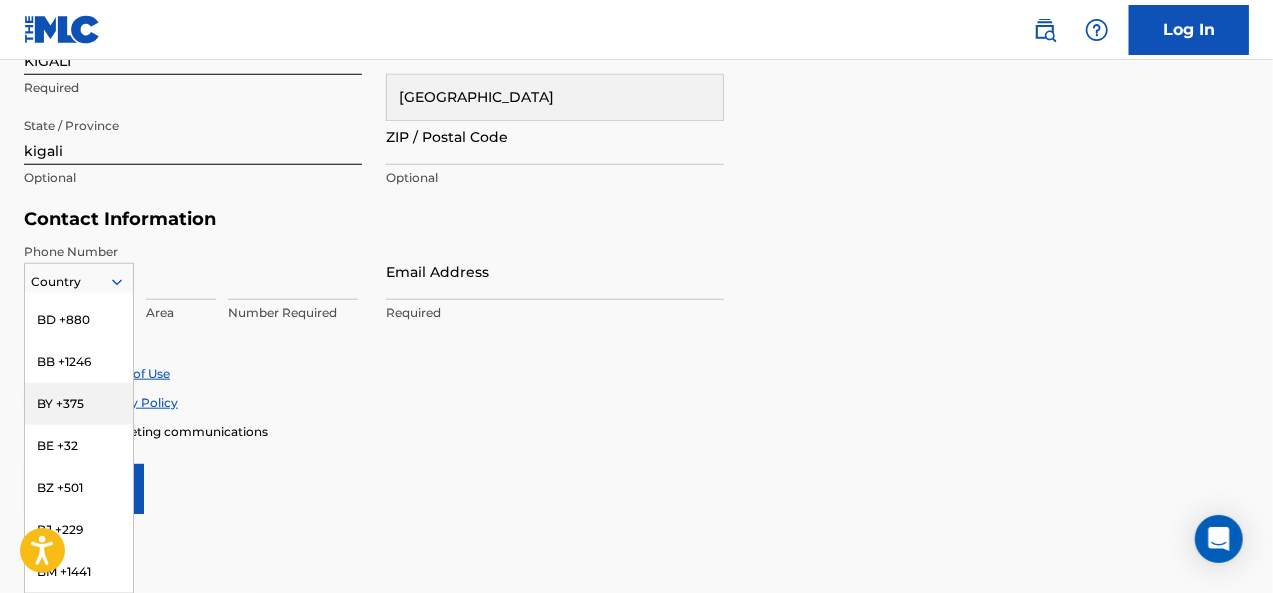 type on "r" 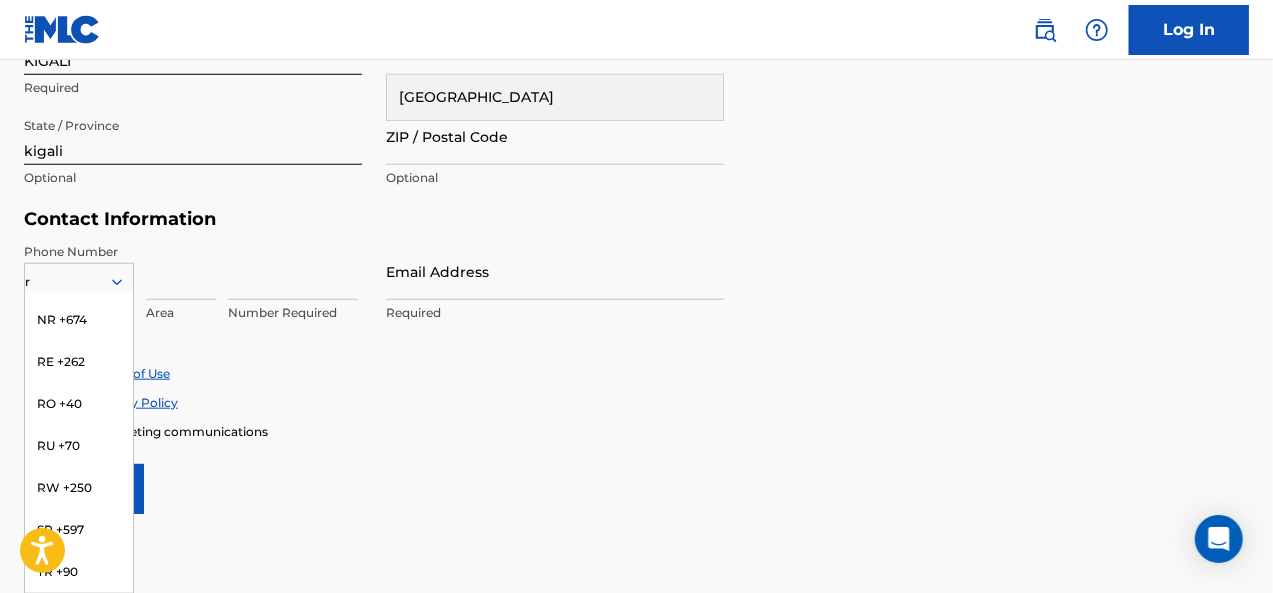 scroll, scrollTop: 516, scrollLeft: 0, axis: vertical 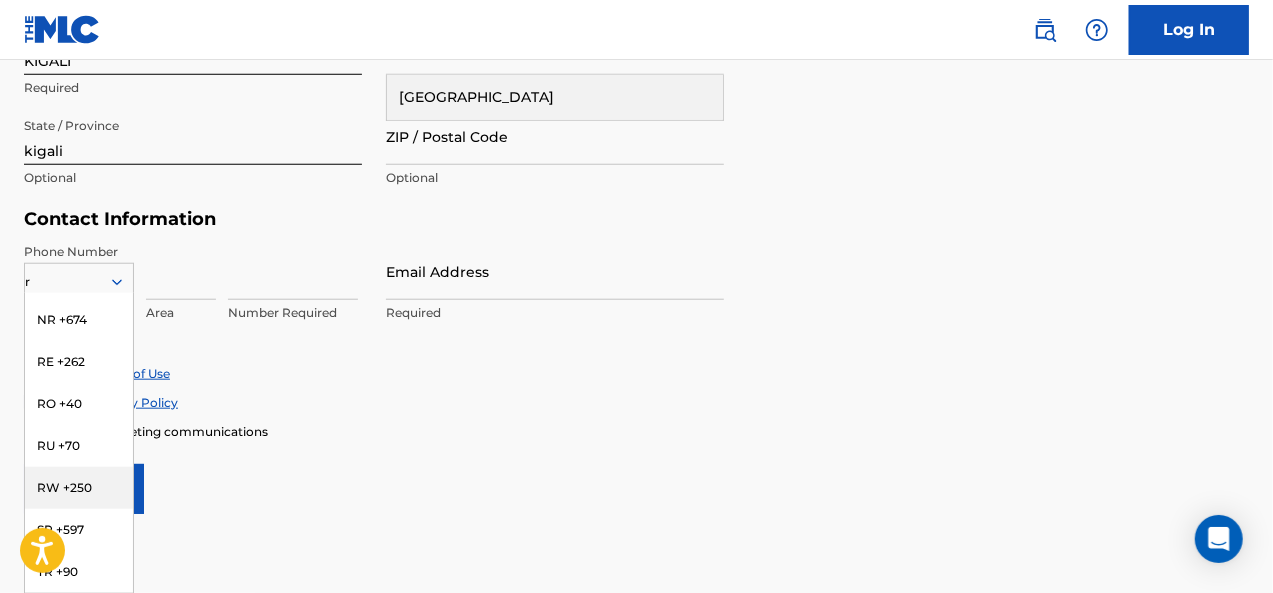 click on "RW +250" at bounding box center [79, 488] 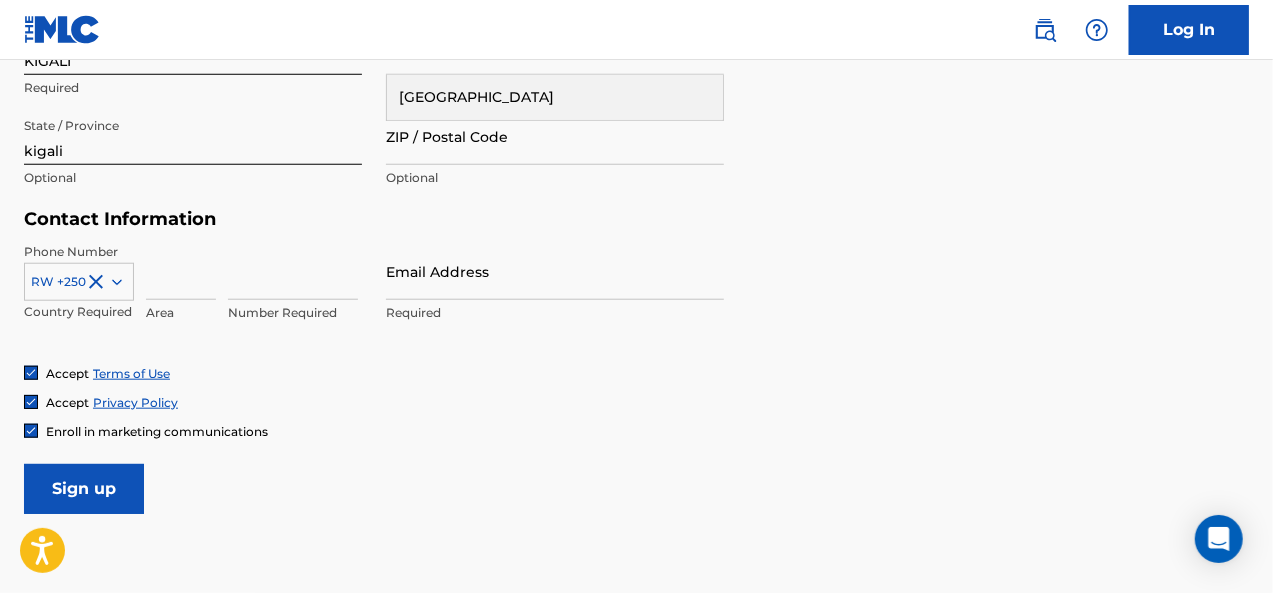 click on "RW +250 Country Required Area Number Required" at bounding box center [193, 288] 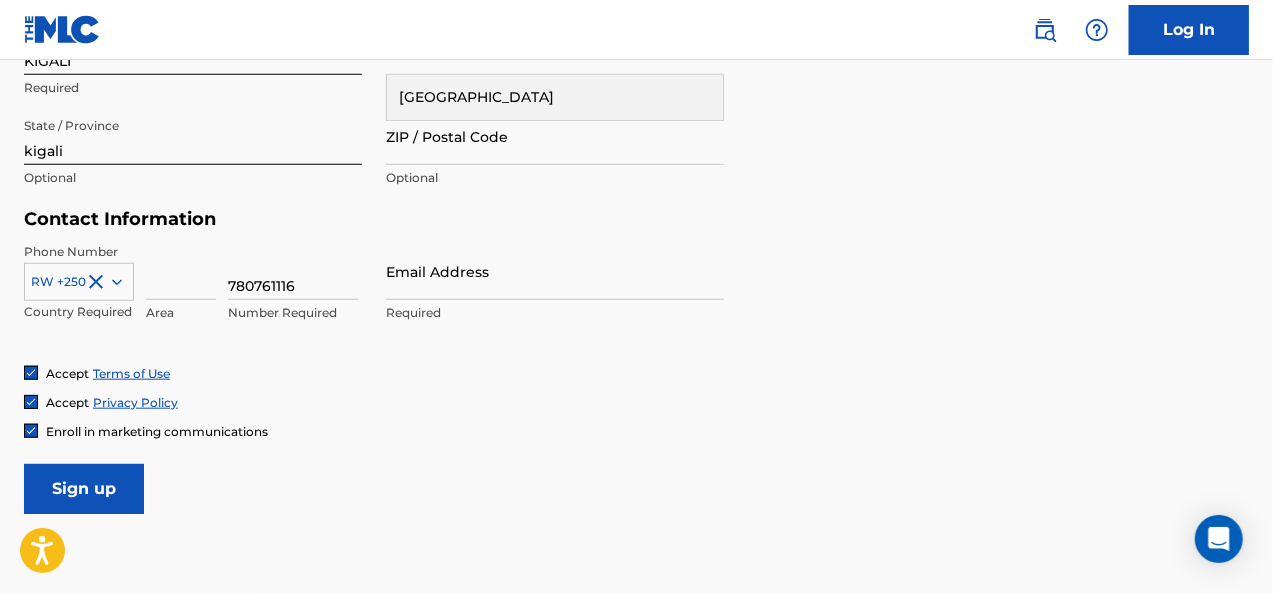 type on "780761116" 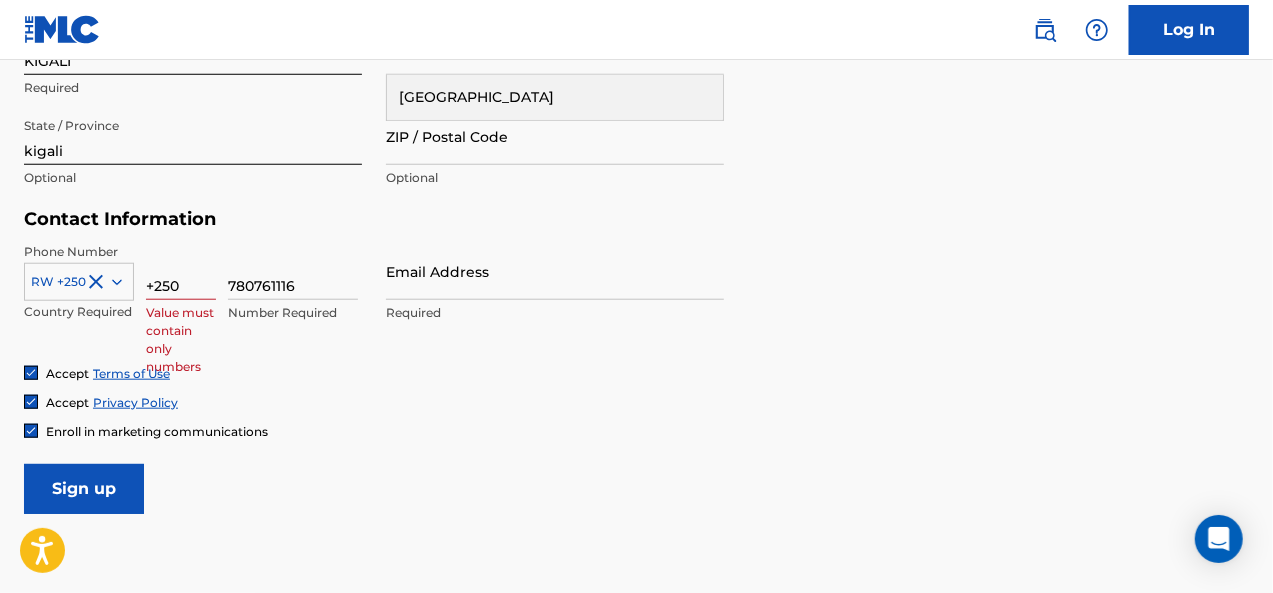 click on "RW +250 Country Required +250 Value must contain only numbers 780761116 Number Required" at bounding box center (193, 288) 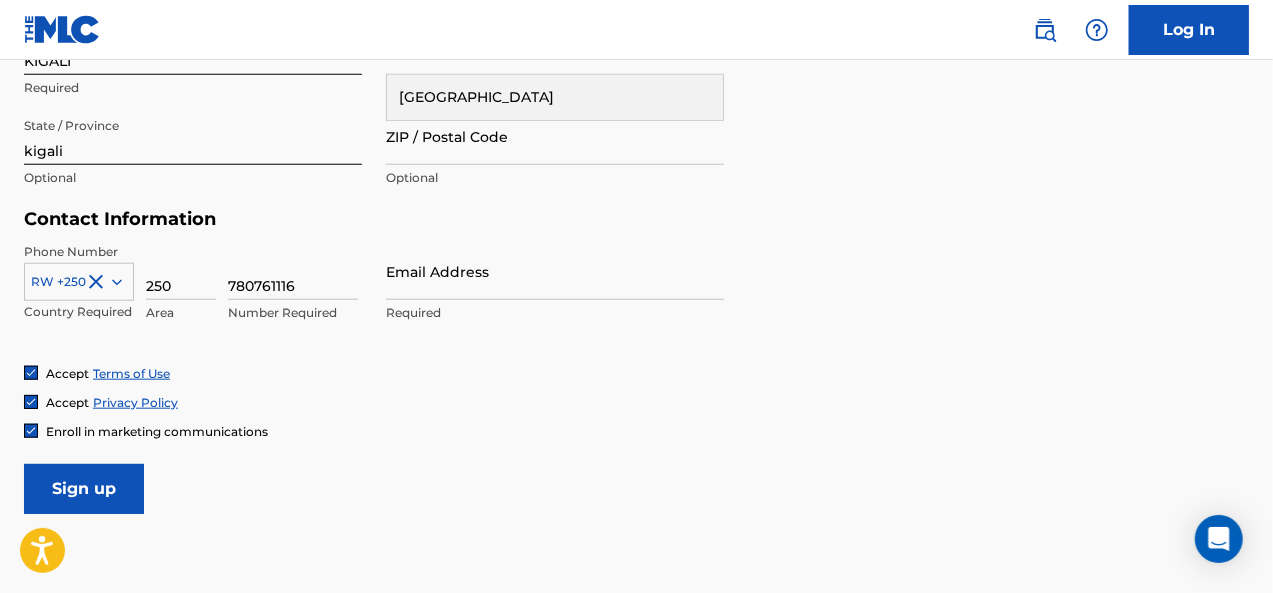 click on "250" at bounding box center [181, 271] 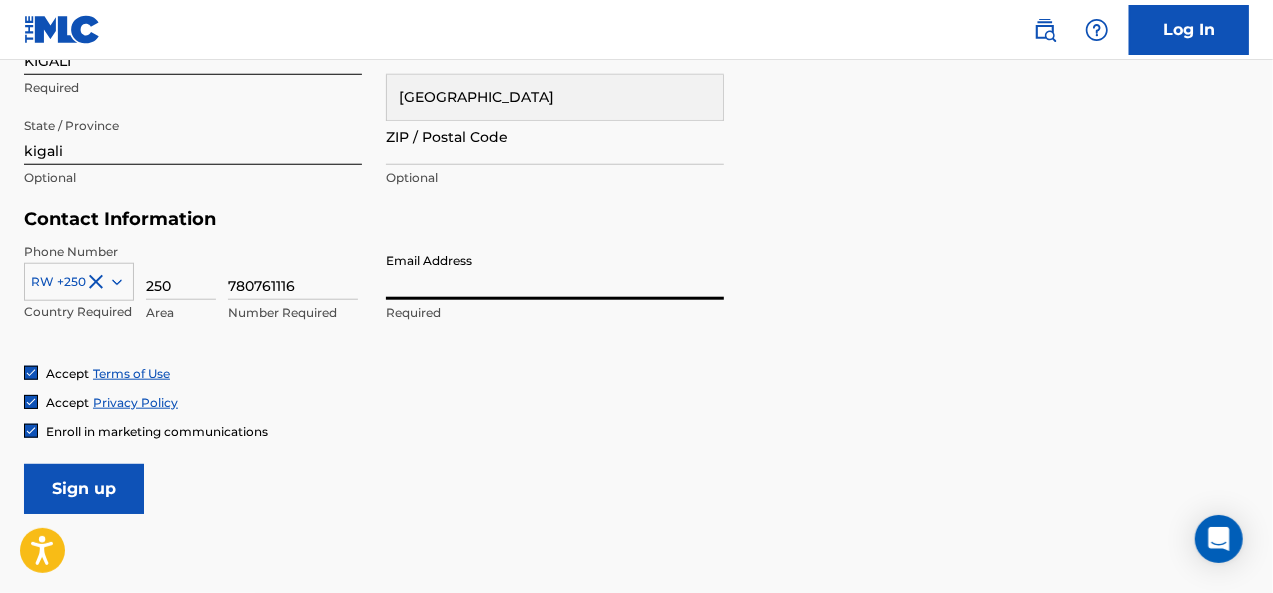 click on "Email Address" at bounding box center [555, 271] 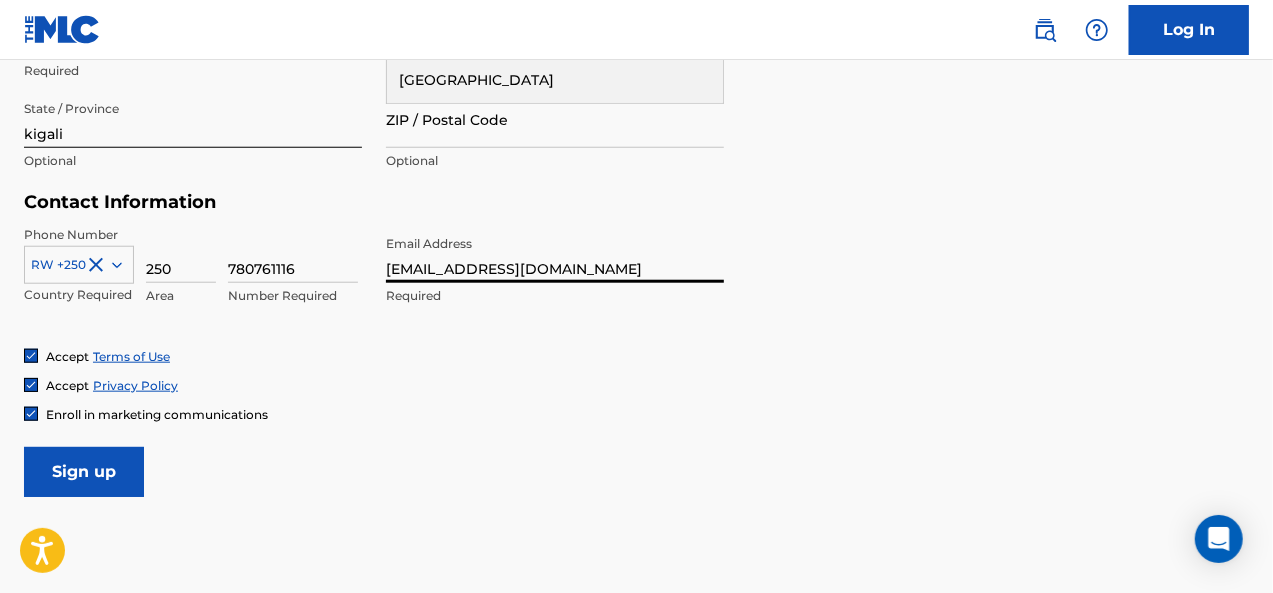 scroll, scrollTop: 857, scrollLeft: 0, axis: vertical 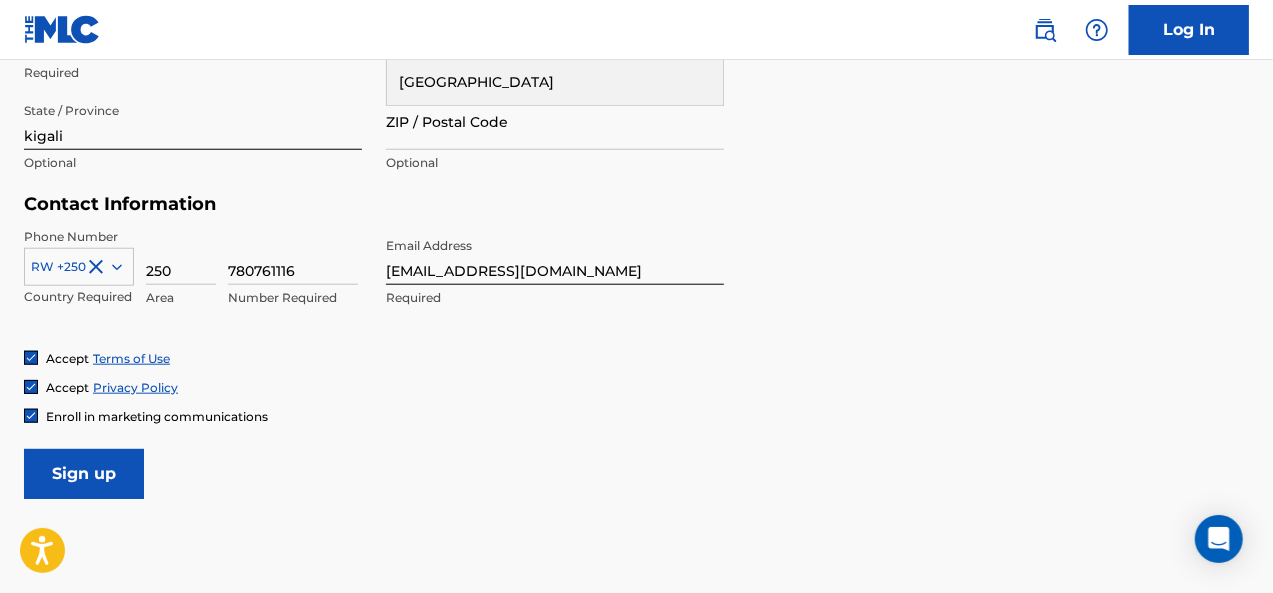 drag, startPoint x: 1271, startPoint y: 432, endPoint x: 1266, endPoint y: 399, distance: 33.37664 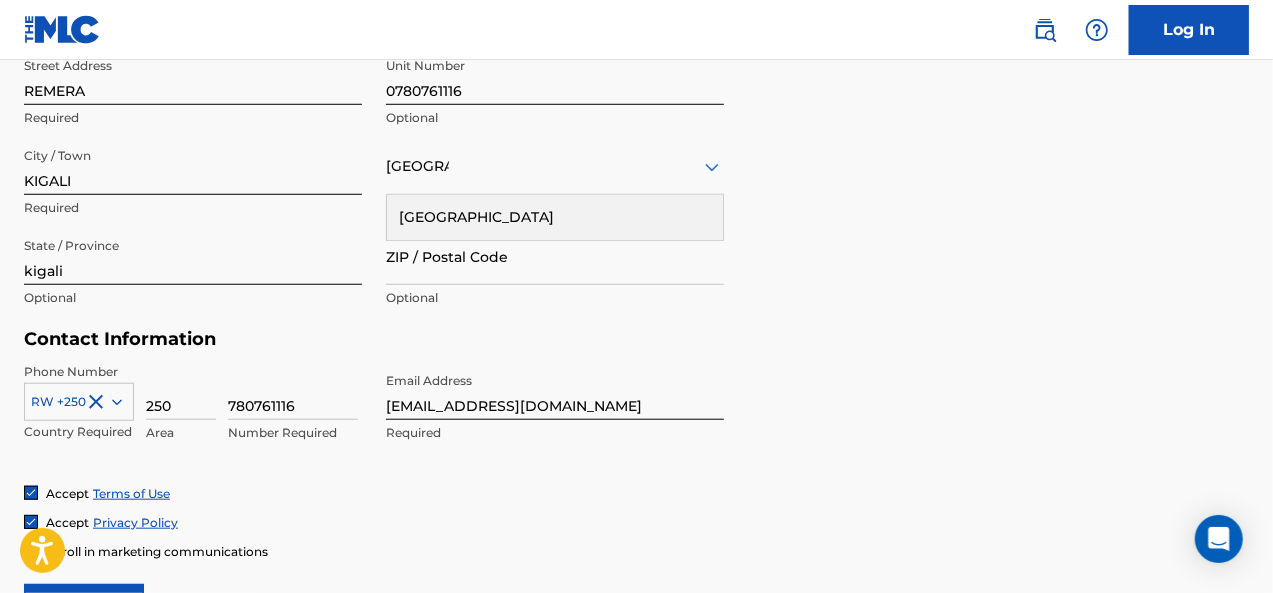scroll, scrollTop: 713, scrollLeft: 0, axis: vertical 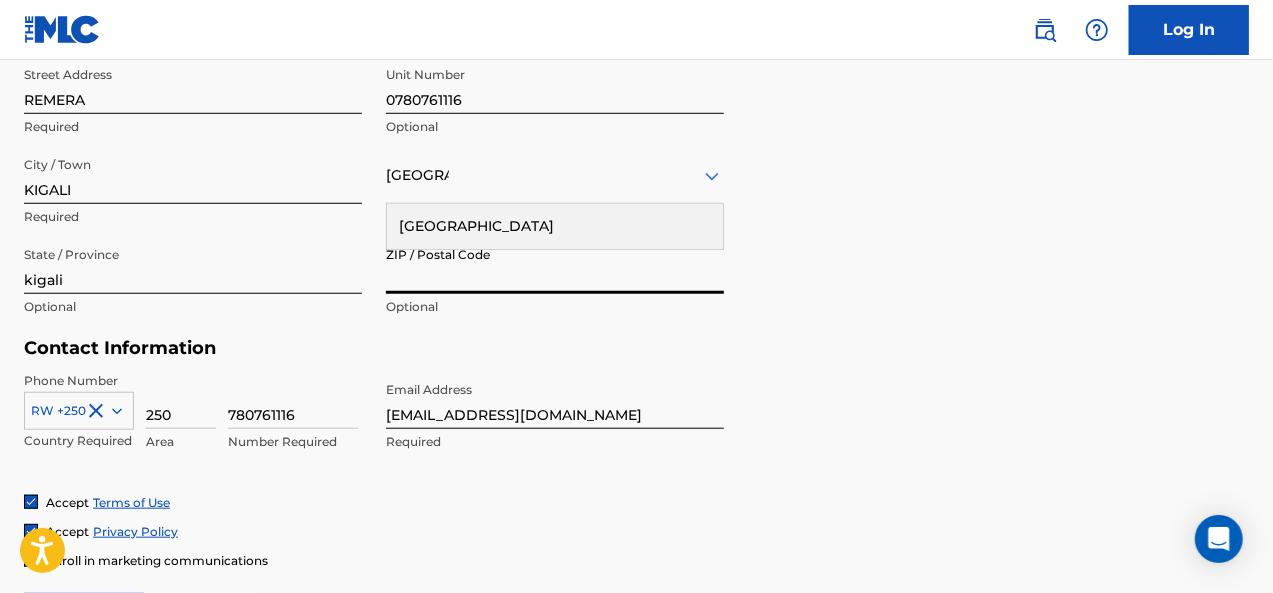 click on "ZIP / Postal Code" at bounding box center [555, 265] 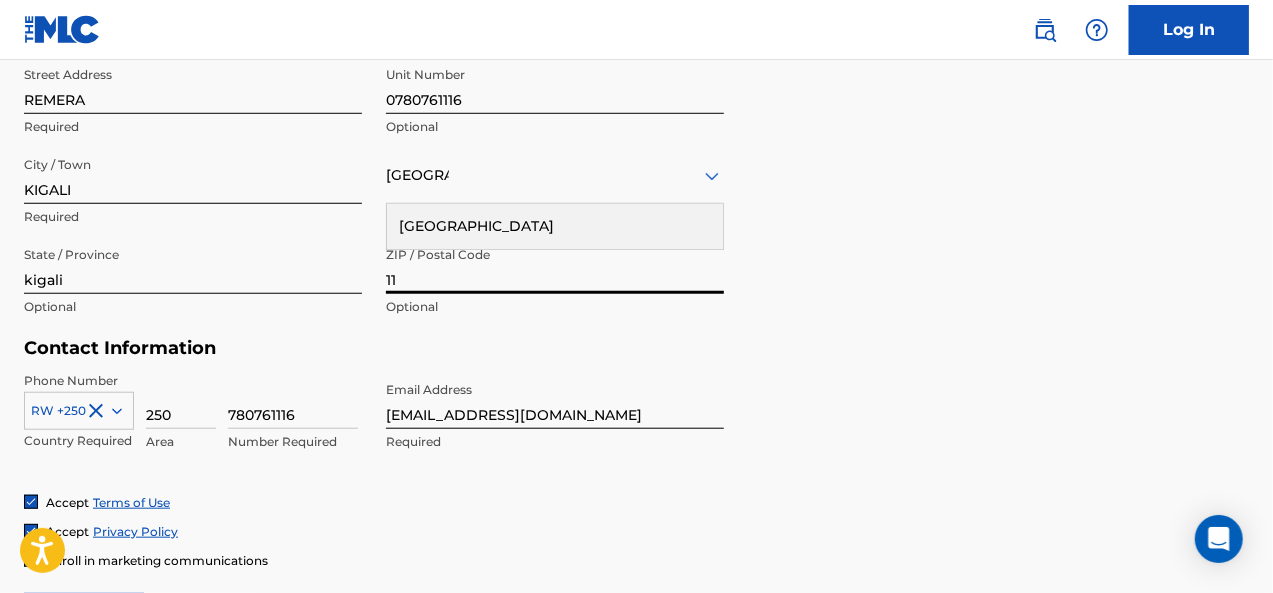 type on "1" 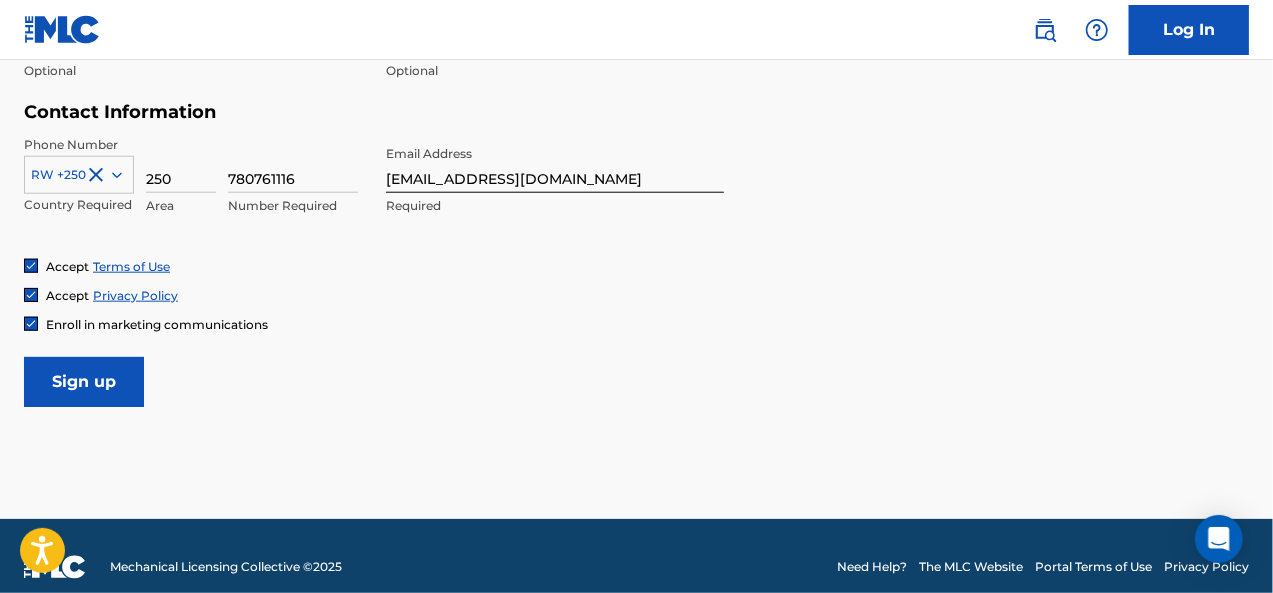 scroll, scrollTop: 912, scrollLeft: 0, axis: vertical 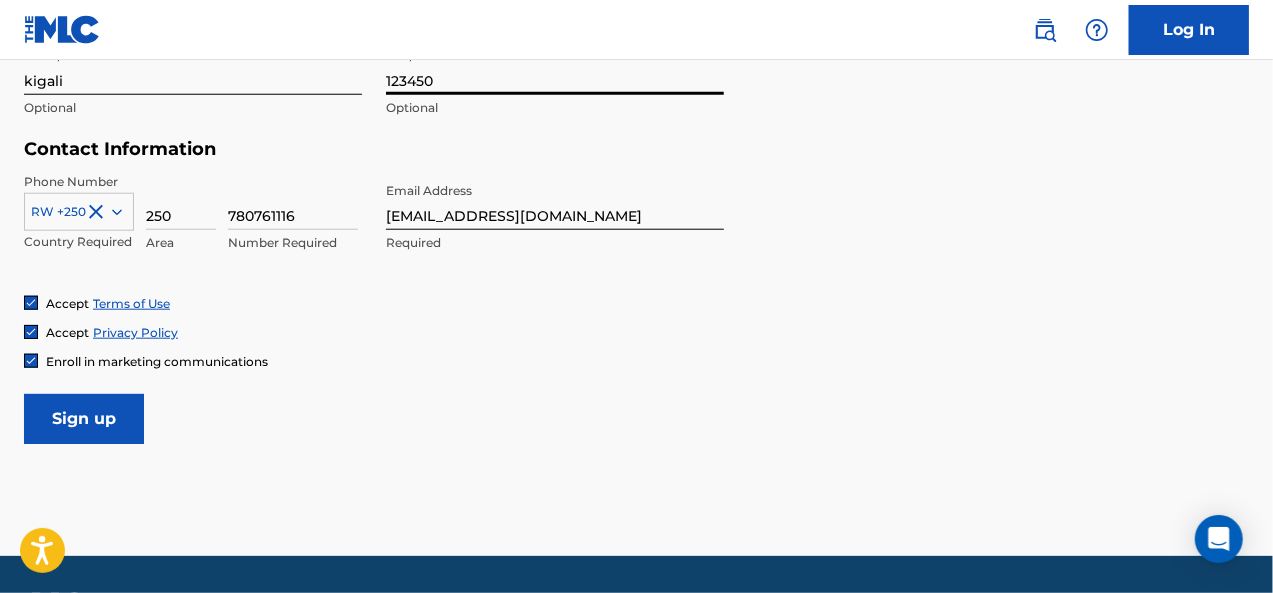 type on "123450" 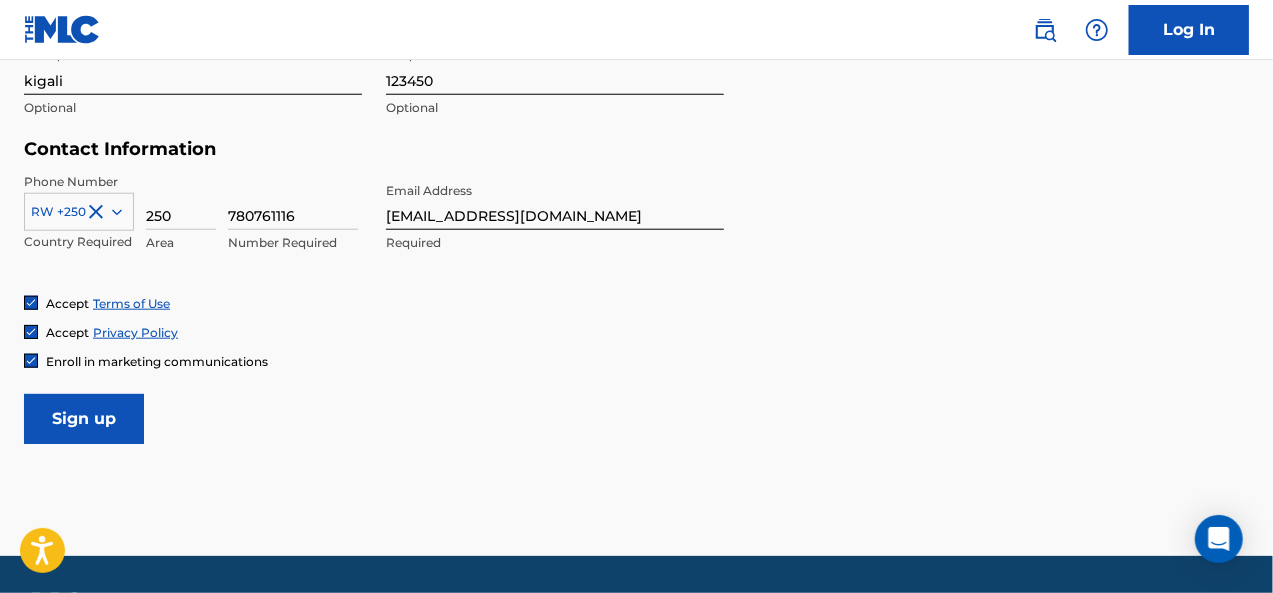 click on "Sign up" at bounding box center [84, 419] 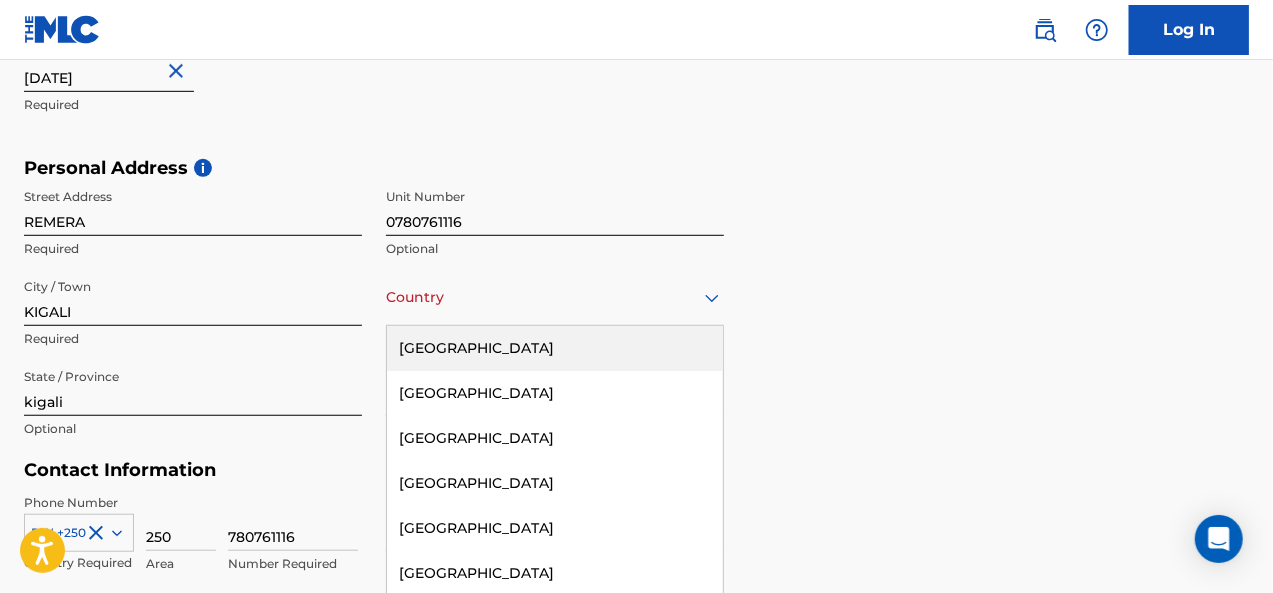 scroll, scrollTop: 624, scrollLeft: 0, axis: vertical 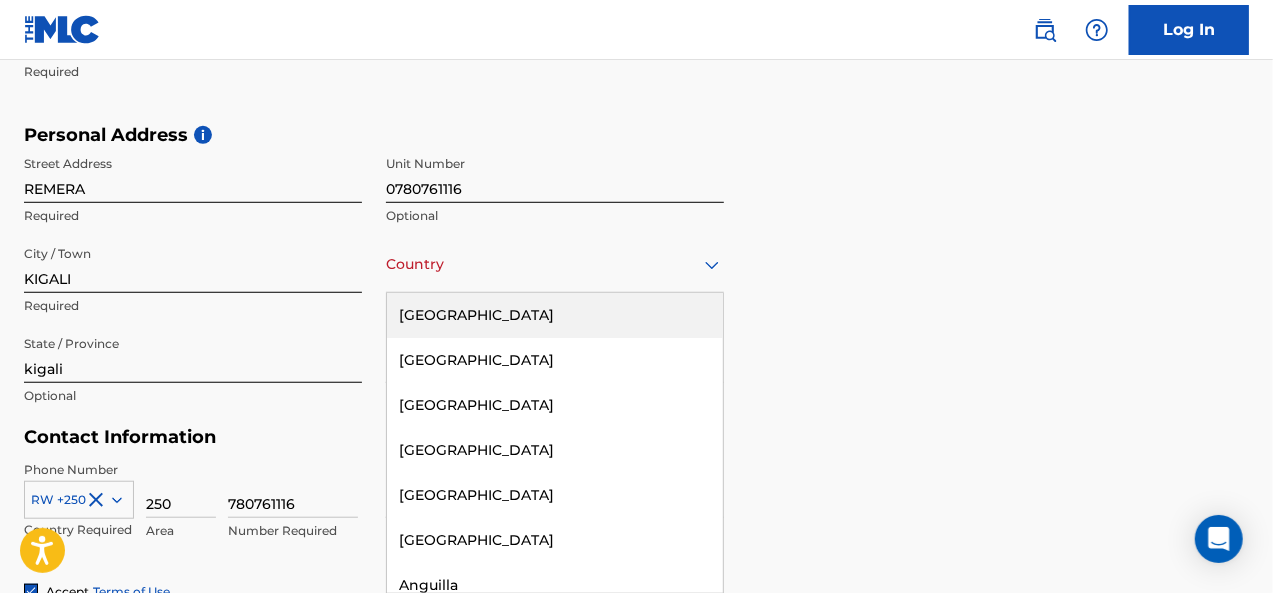 click on "223 results available. Use Up and Down to choose options, press Enter to select the currently focused option, press Escape to exit the menu, press Tab to select the option and exit the menu. Country [GEOGRAPHIC_DATA] [GEOGRAPHIC_DATA] [GEOGRAPHIC_DATA] [GEOGRAPHIC_DATA] [GEOGRAPHIC_DATA] [GEOGRAPHIC_DATA] [GEOGRAPHIC_DATA] [GEOGRAPHIC_DATA] [GEOGRAPHIC_DATA] [GEOGRAPHIC_DATA] [GEOGRAPHIC_DATA] [GEOGRAPHIC_DATA] [GEOGRAPHIC_DATA] [GEOGRAPHIC_DATA] [GEOGRAPHIC_DATA] [GEOGRAPHIC_DATA] [GEOGRAPHIC_DATA] [GEOGRAPHIC_DATA] [GEOGRAPHIC_DATA] [GEOGRAPHIC_DATA] [GEOGRAPHIC_DATA] [GEOGRAPHIC_DATA] [GEOGRAPHIC_DATA] [GEOGRAPHIC_DATA] [GEOGRAPHIC_DATA] [GEOGRAPHIC_DATA] [GEOGRAPHIC_DATA] [GEOGRAPHIC_DATA] [GEOGRAPHIC_DATA] [GEOGRAPHIC_DATA] [GEOGRAPHIC_DATA] [GEOGRAPHIC_DATA] [GEOGRAPHIC_DATA] [GEOGRAPHIC_DATA] [GEOGRAPHIC_DATA] [GEOGRAPHIC_DATA] [GEOGRAPHIC_DATA] [GEOGRAPHIC_DATA] [GEOGRAPHIC_DATA] [GEOGRAPHIC_DATA] [GEOGRAPHIC_DATA] [GEOGRAPHIC_DATA] [GEOGRAPHIC_DATA] [GEOGRAPHIC_DATA] [GEOGRAPHIC_DATA] [GEOGRAPHIC_DATA], [GEOGRAPHIC_DATA] [GEOGRAPHIC_DATA] [GEOGRAPHIC_DATA] [GEOGRAPHIC_DATA] [GEOGRAPHIC_DATA] [GEOGRAPHIC_DATA] [GEOGRAPHIC_DATA] [GEOGRAPHIC_DATA] [GEOGRAPHIC_DATA] [GEOGRAPHIC_DATA] [GEOGRAPHIC_DATA] [GEOGRAPHIC_DATA] [GEOGRAPHIC_DATA] [GEOGRAPHIC_DATA] [GEOGRAPHIC_DATA] [GEOGRAPHIC_DATA] [GEOGRAPHIC_DATA] [GEOGRAPHIC_DATA] [GEOGRAPHIC_DATA] ([GEOGRAPHIC_DATA]) [GEOGRAPHIC_DATA] [GEOGRAPHIC_DATA] [GEOGRAPHIC_DATA] [GEOGRAPHIC_DATA] [GEOGRAPHIC_DATA] [GEOGRAPHIC_DATA] [GEOGRAPHIC_DATA] [GEOGRAPHIC_DATA] [US_STATE] [GEOGRAPHIC_DATA] [GEOGRAPHIC_DATA] [GEOGRAPHIC_DATA] [GEOGRAPHIC_DATA] [GEOGRAPHIC_DATA] [GEOGRAPHIC_DATA] [GEOGRAPHIC_DATA]" at bounding box center (555, 264) 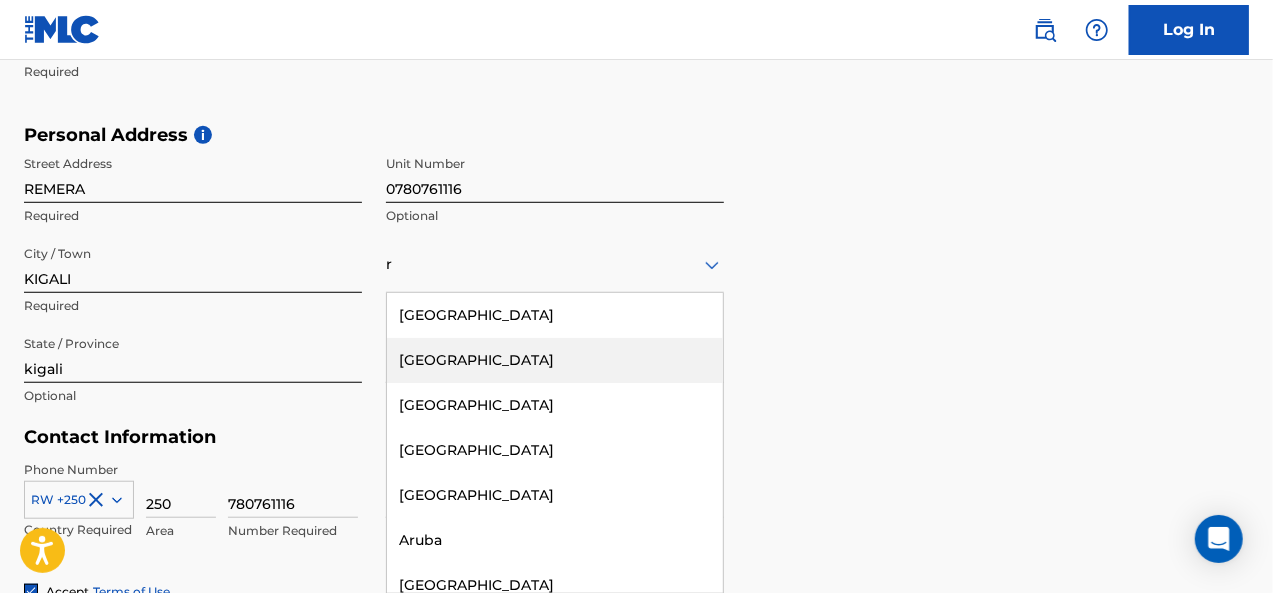 type on "[GEOGRAPHIC_DATA]" 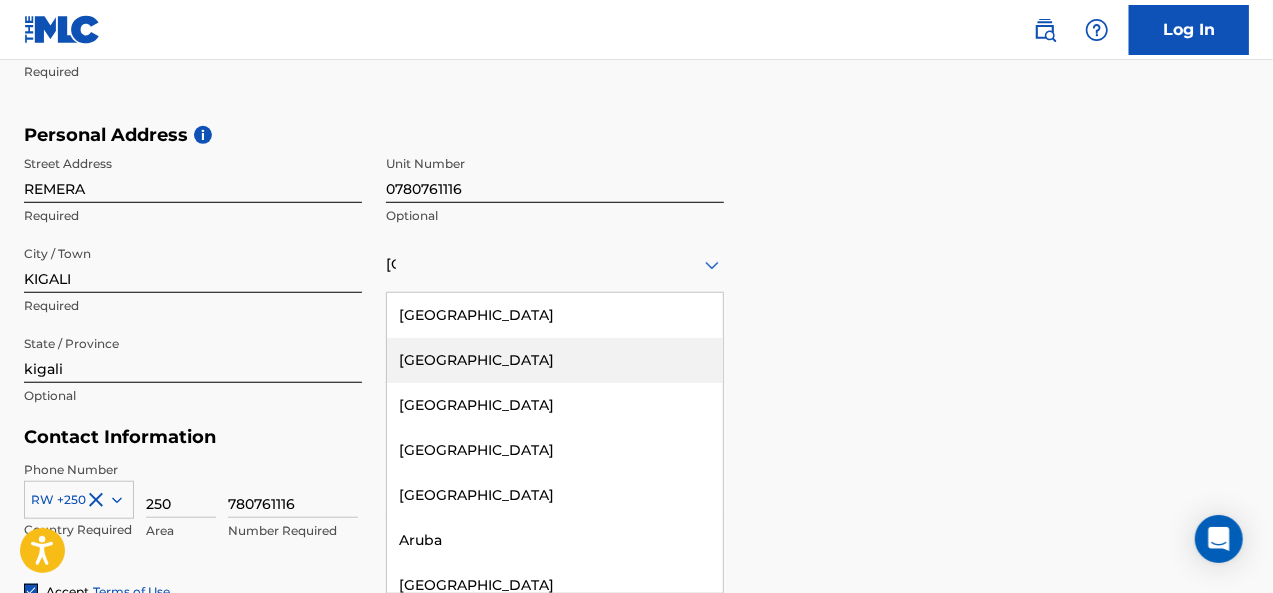 type on "250" 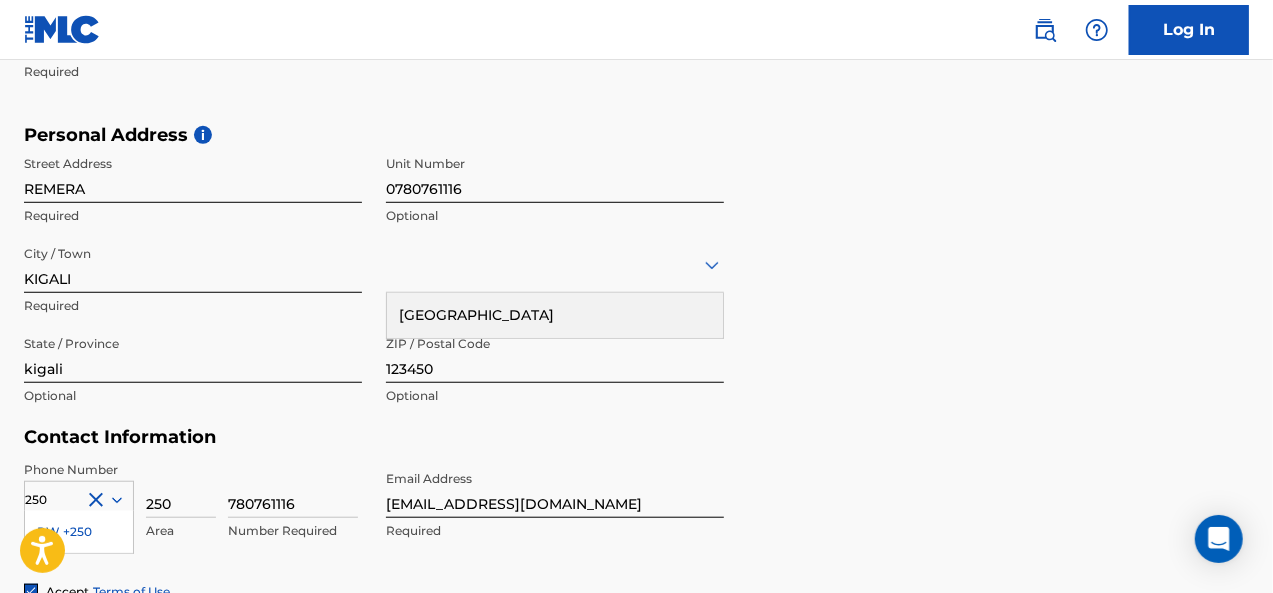 click on "123450" at bounding box center (555, 354) 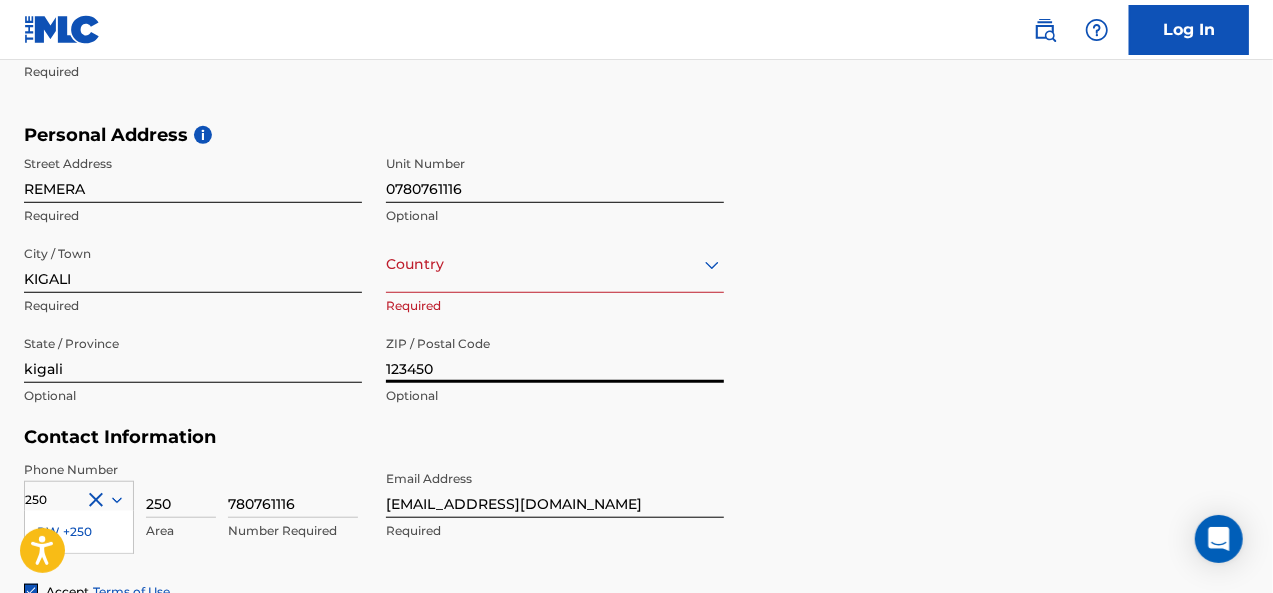 click 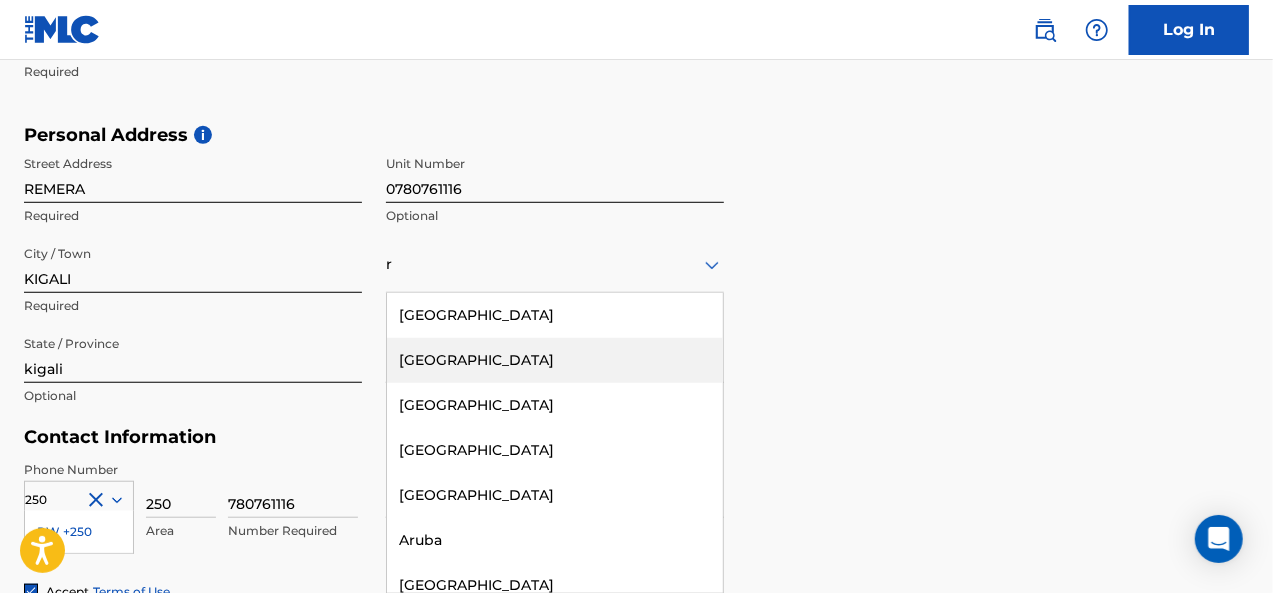 type on "[GEOGRAPHIC_DATA]" 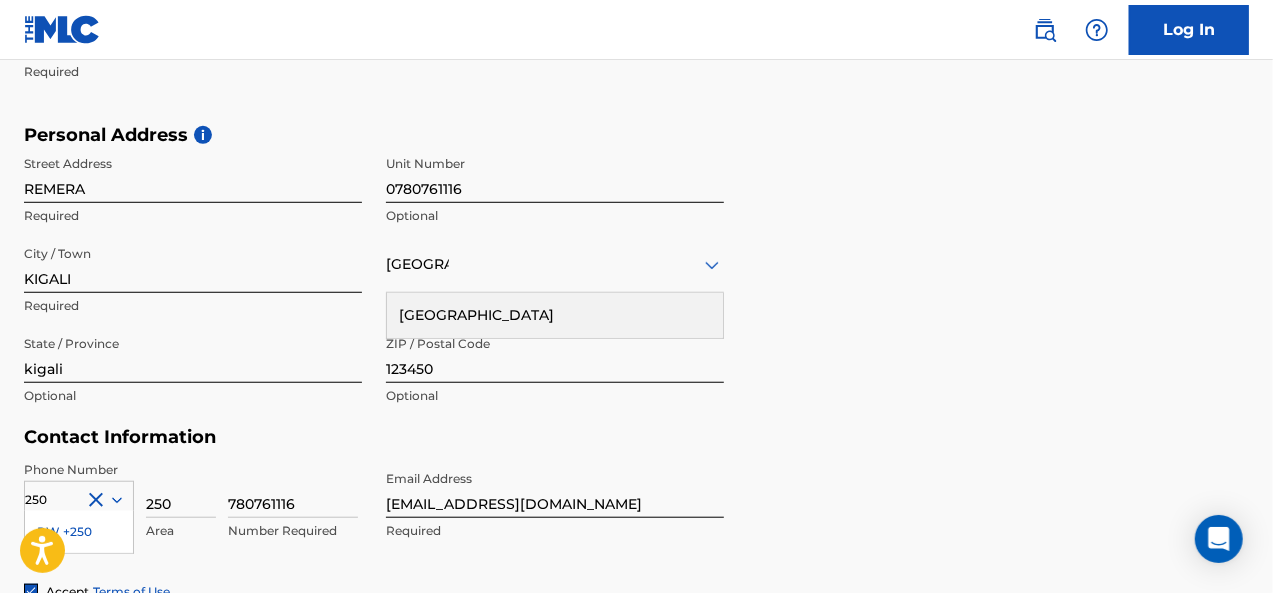 type 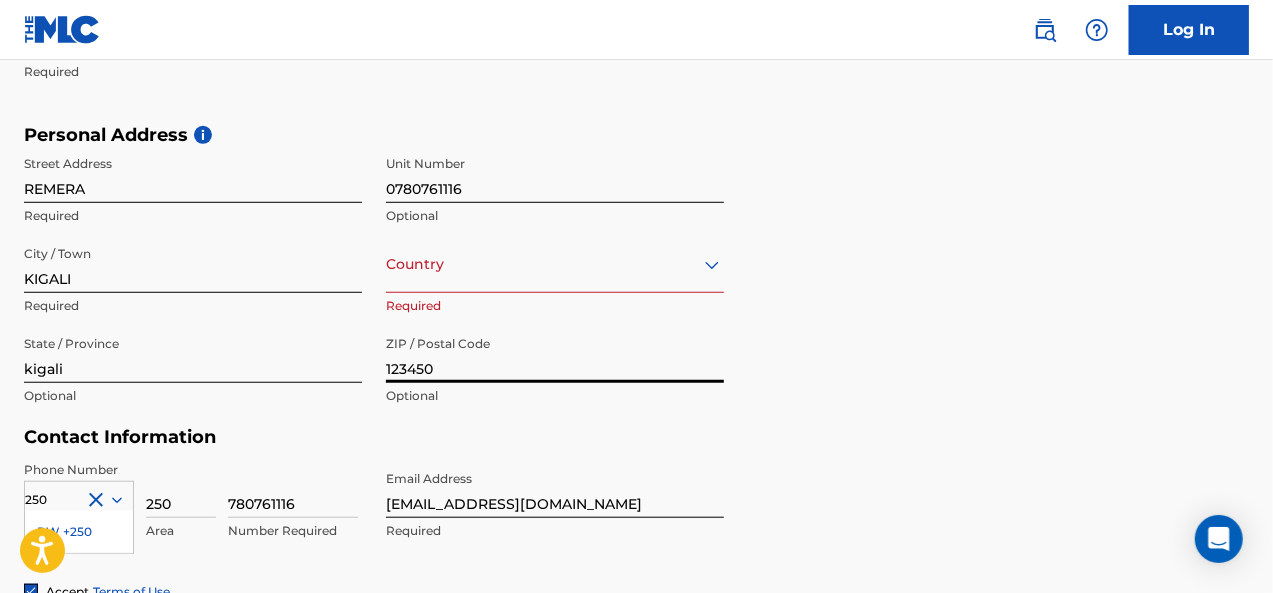 click on "123450" at bounding box center [555, 354] 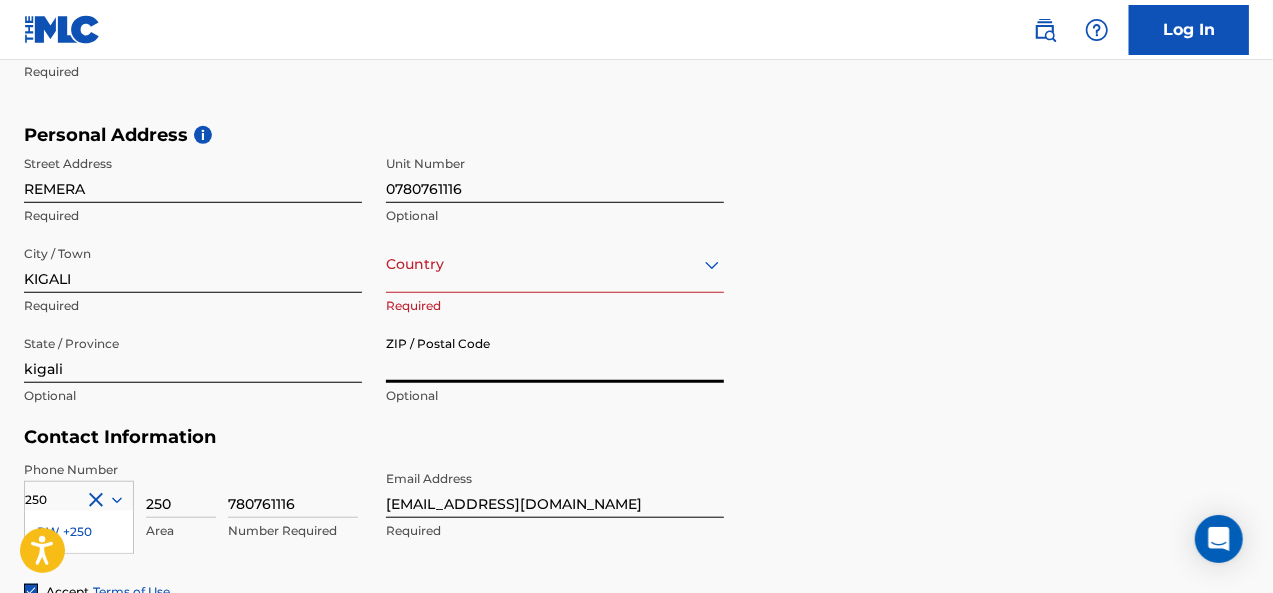 type 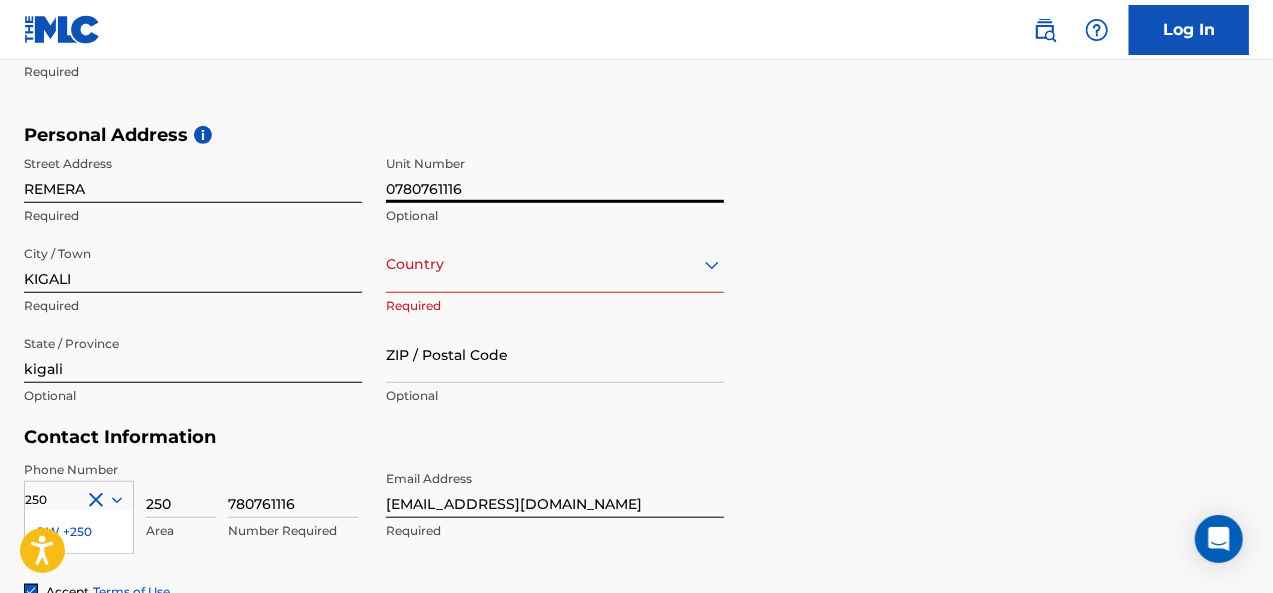 type on "[GEOGRAPHIC_DATA]" 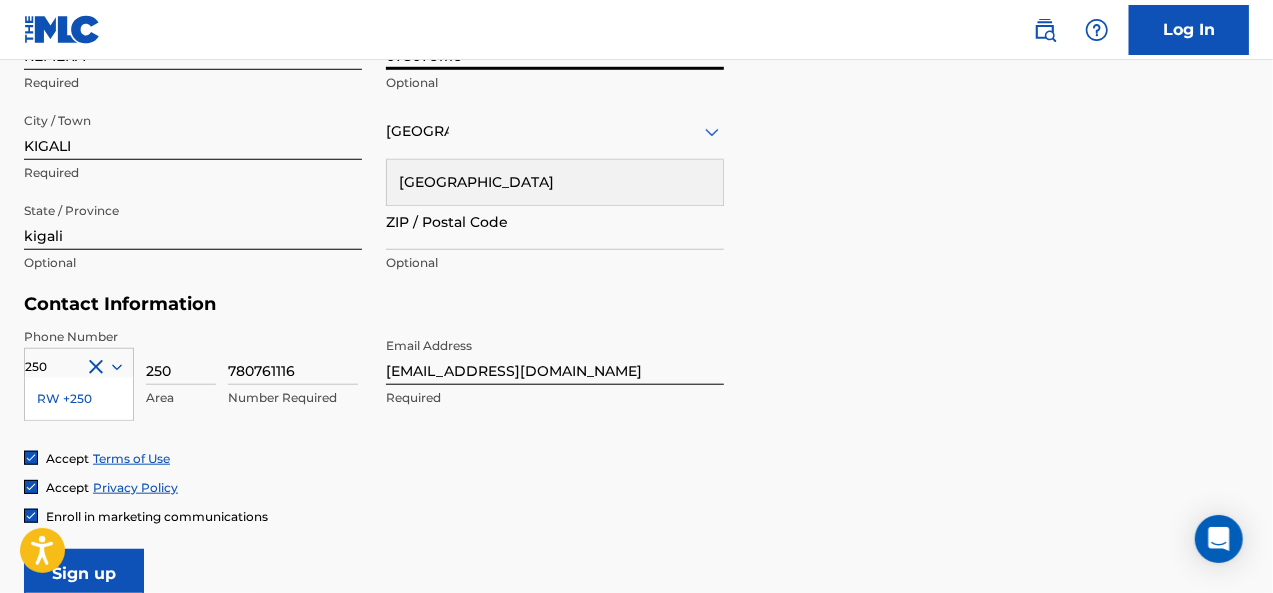 scroll, scrollTop: 768, scrollLeft: 0, axis: vertical 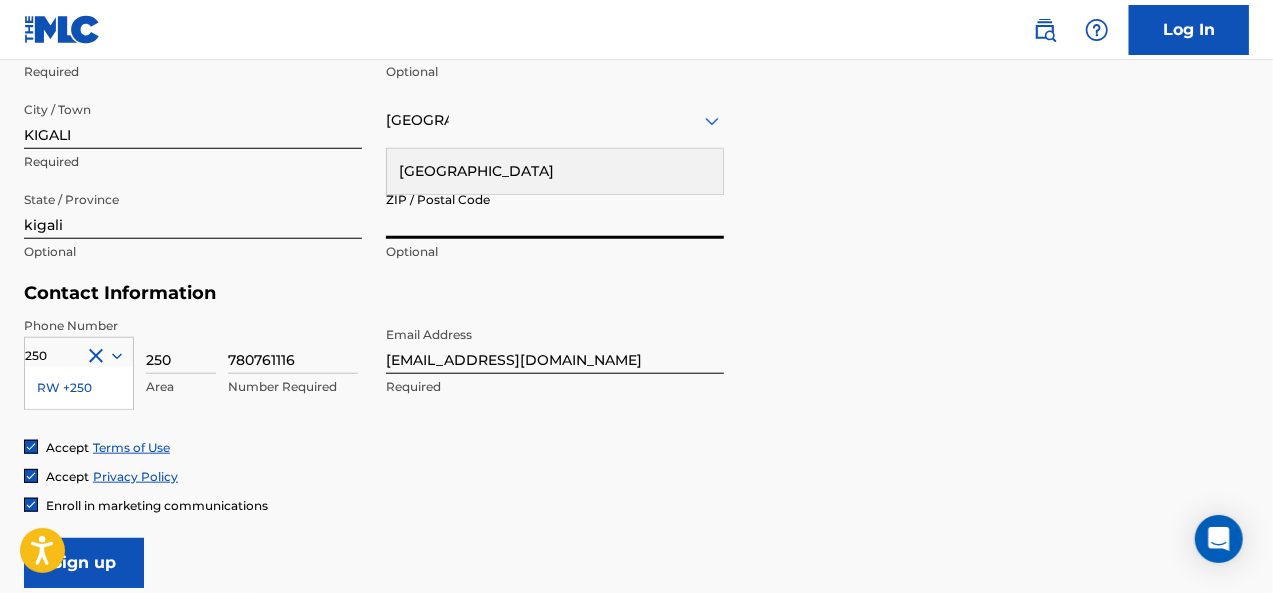 click on "ZIP / Postal Code" at bounding box center (555, 210) 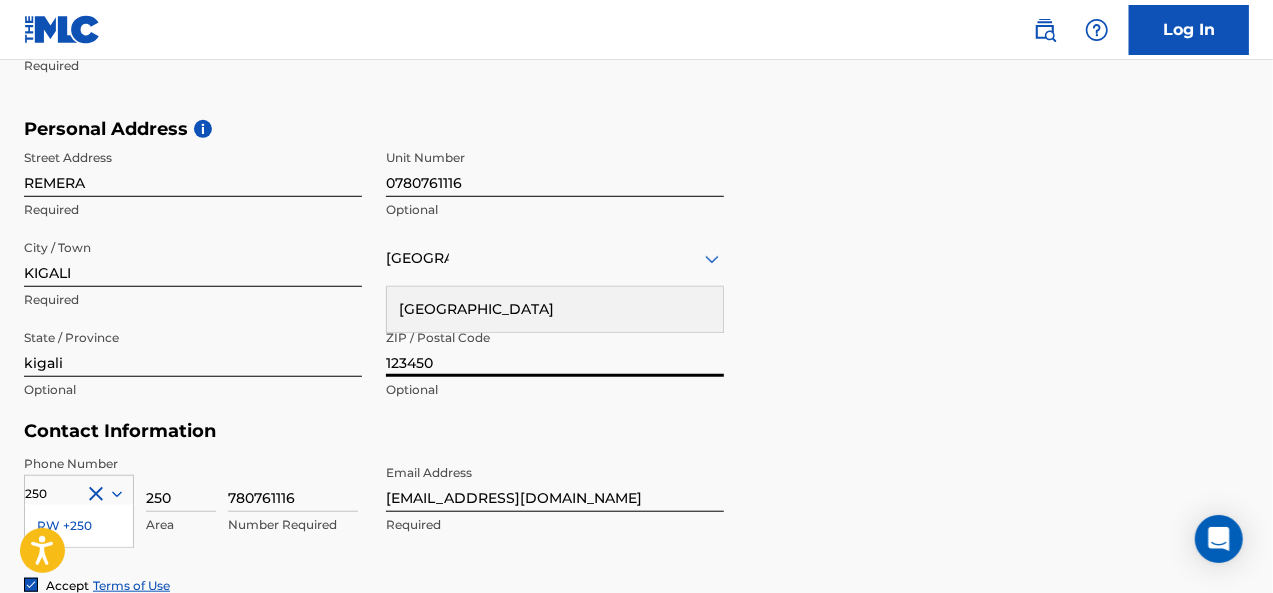 scroll, scrollTop: 634, scrollLeft: 0, axis: vertical 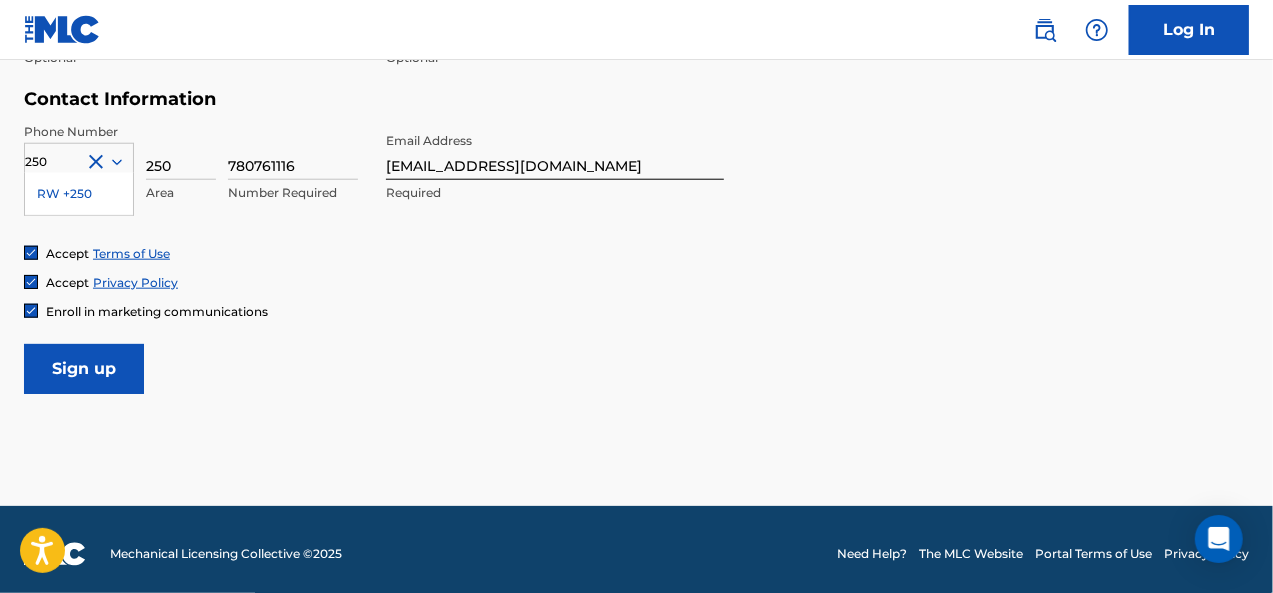 click on "Sign up" at bounding box center [84, 369] 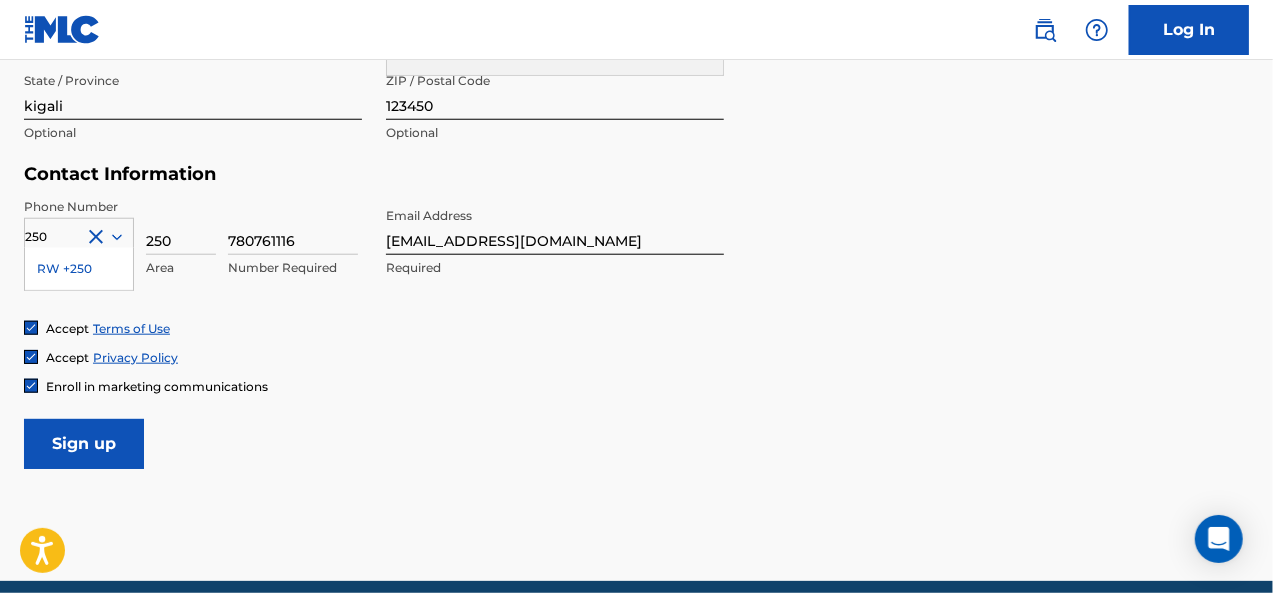 scroll, scrollTop: 889, scrollLeft: 0, axis: vertical 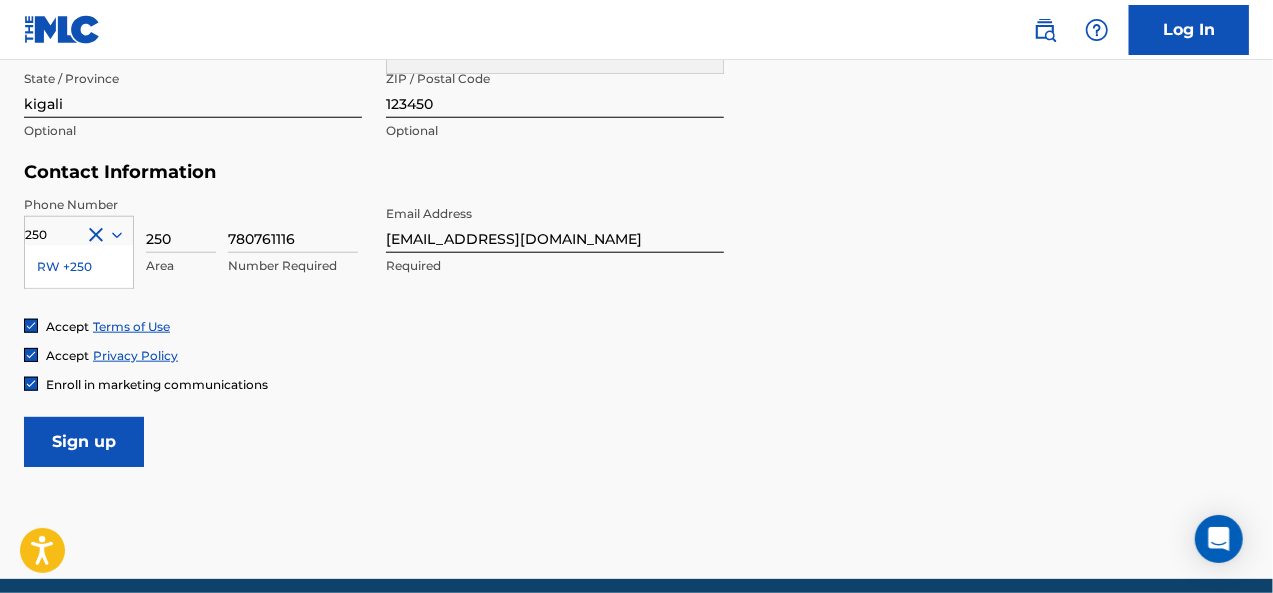 type 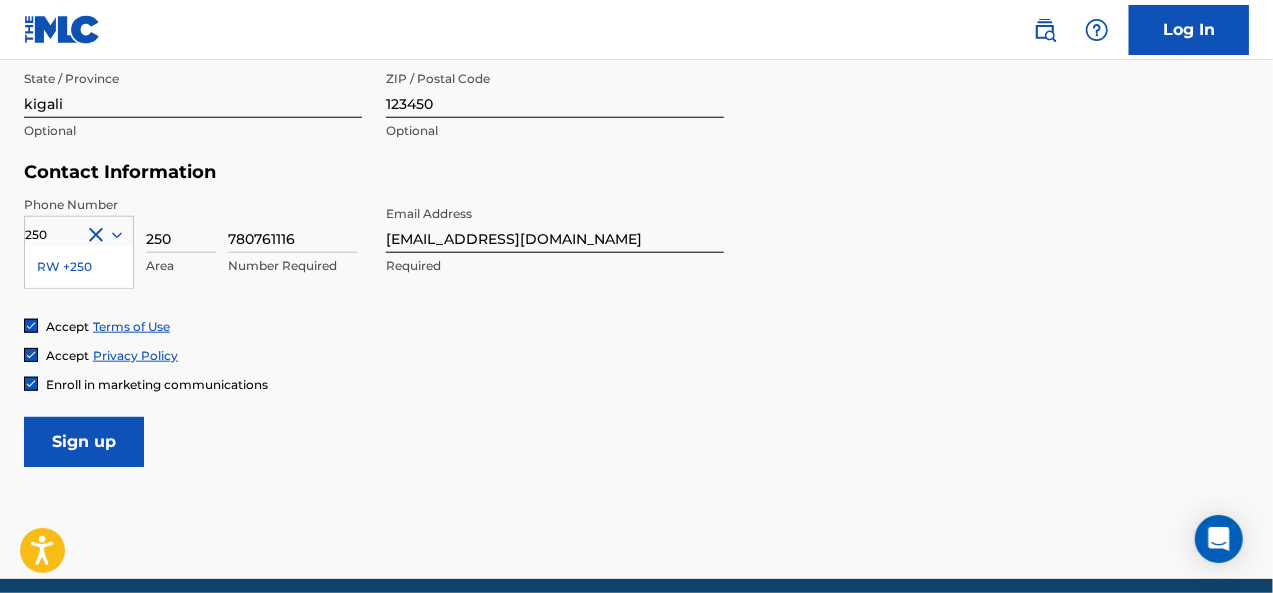 click on "Sign up" at bounding box center [84, 442] 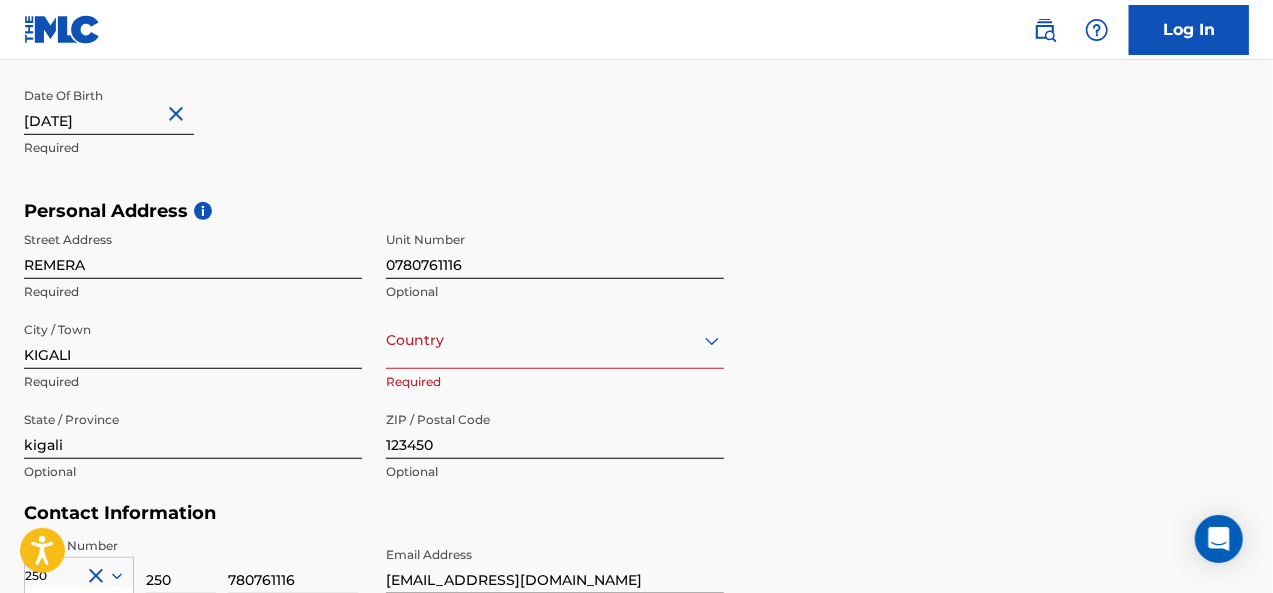 scroll, scrollTop: 878, scrollLeft: 0, axis: vertical 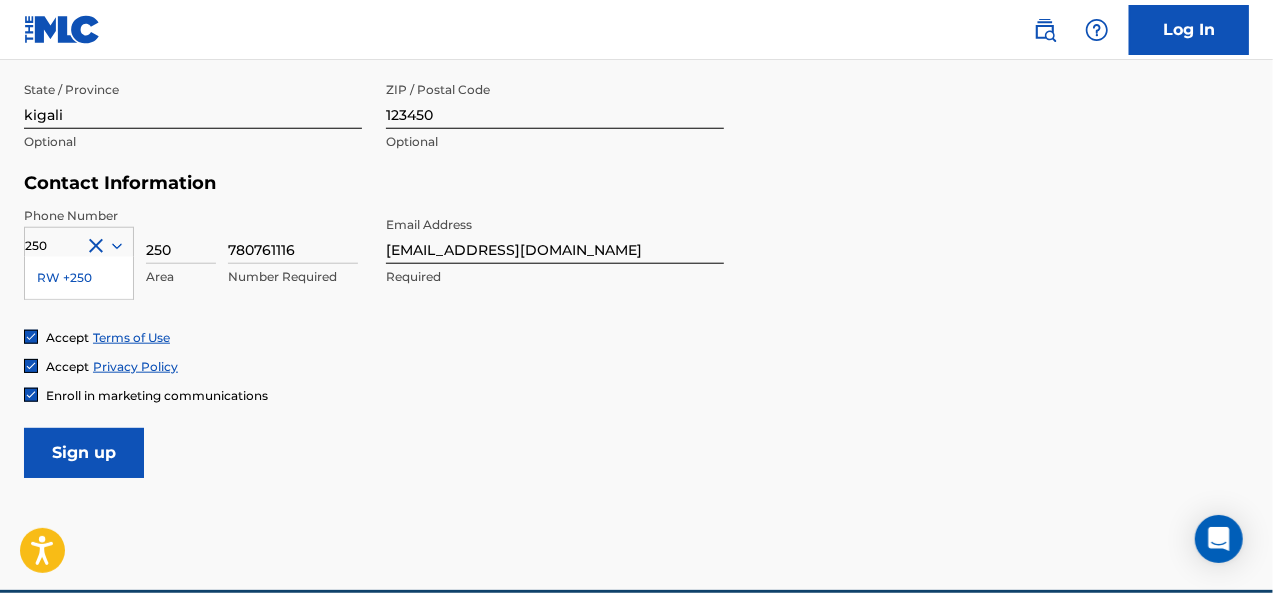 click on "Sign up" at bounding box center (84, 453) 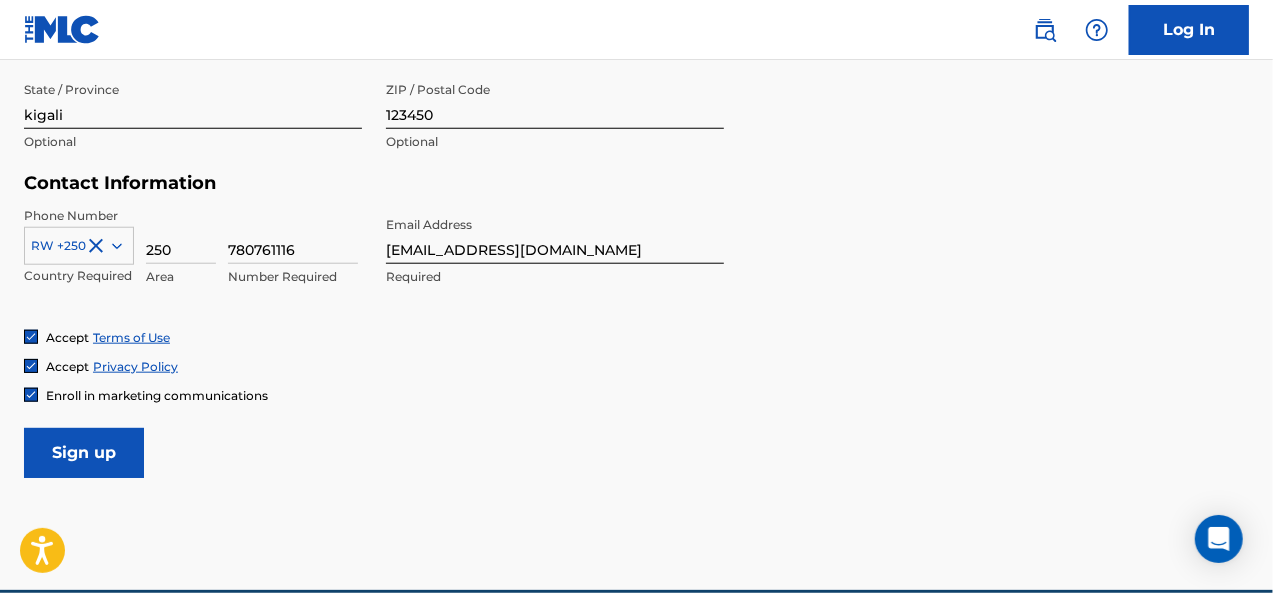 click on "250" at bounding box center (181, 235) 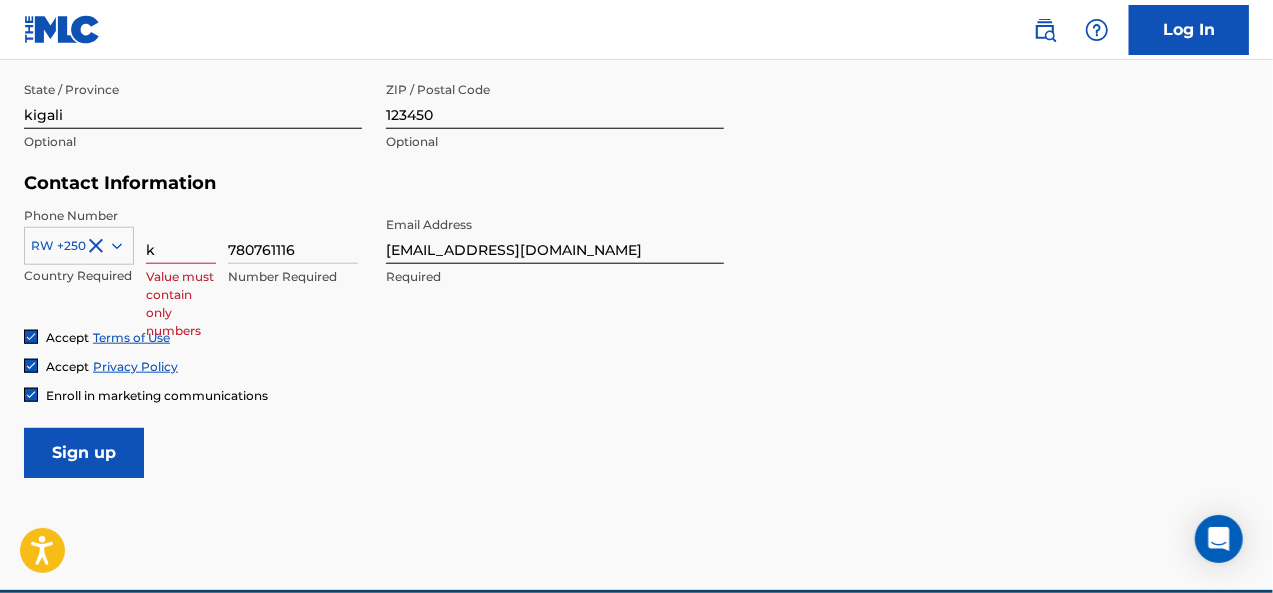 type on "250" 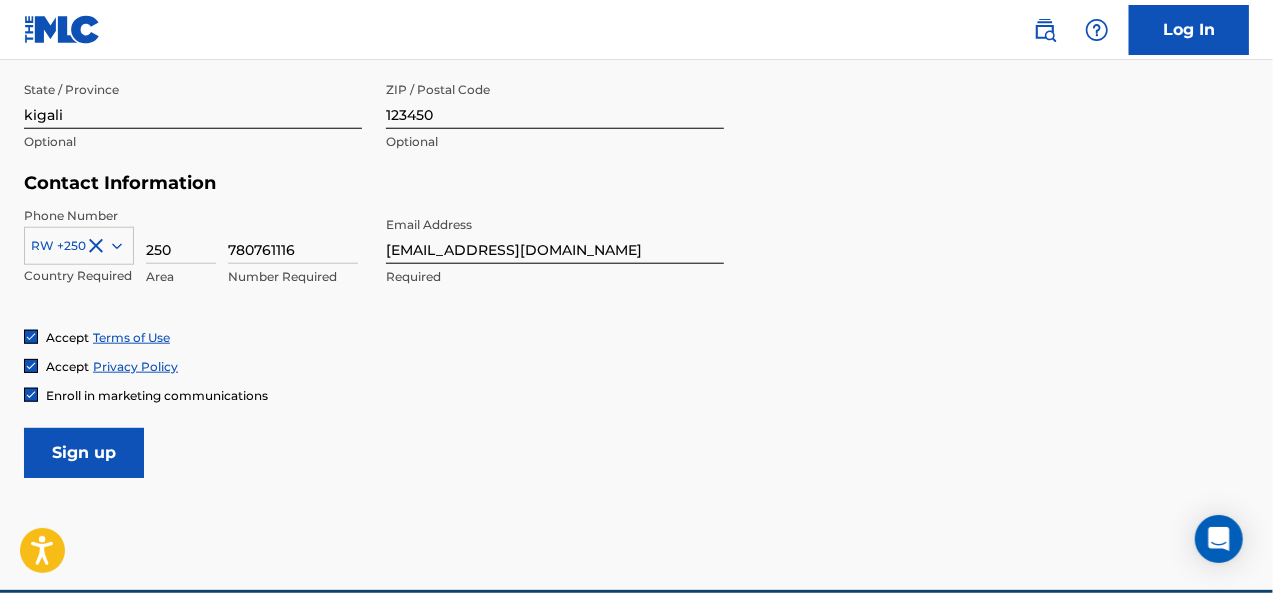 click on "The MLC uses identity verification before a user is registered to comply with Know Your Customer (KYC) regulations. KYC is required to establish the legitimacy of a user's identity and helps to prevent the creation and use of fraudulent accounts. Sign up for The MLC Portal Please complete the following form with your personal information to sign up as a user for The MLC Portal. After you're registered, you'll be able to create a Member and start managing your works. User Information First Name [PERSON_NAME] Required Last Name NEZA Required Date Of Birth [DEMOGRAPHIC_DATA] Required Personal Address i Street Address REMERA Required Unit Number 0780761116 Optional City / Town [GEOGRAPHIC_DATA] Required Country Required State / Province kigali Optional ZIP / Postal Code 123450 Optional Contact Information Phone Number RW +250 Country Required 250 Area 780761116 Number Required Email Address [EMAIL_ADDRESS][DOMAIN_NAME] Required Accept Terms of Use Accept Privacy Policy Enroll in marketing communications Sign up" at bounding box center (636, -114) 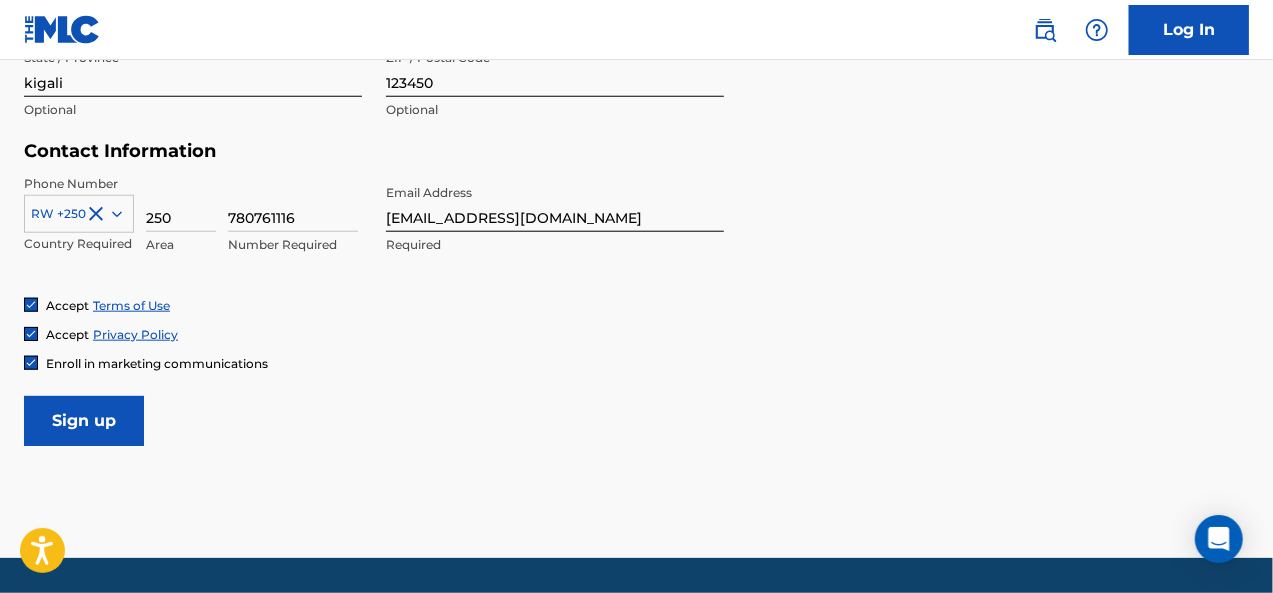 scroll, scrollTop: 970, scrollLeft: 0, axis: vertical 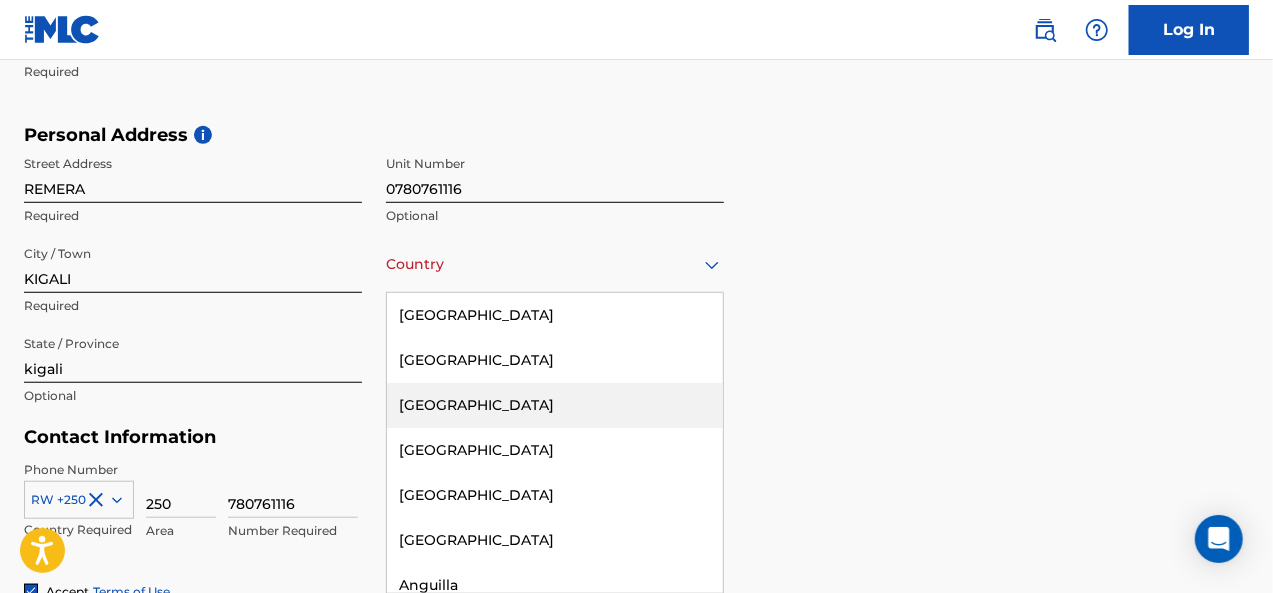 click on "223 results available. Use Up and Down to choose options, press Enter to select the currently focused option, press Escape to exit the menu, press Tab to select the option and exit the menu. Country [GEOGRAPHIC_DATA] [GEOGRAPHIC_DATA] [GEOGRAPHIC_DATA] [GEOGRAPHIC_DATA] [GEOGRAPHIC_DATA] [GEOGRAPHIC_DATA] [GEOGRAPHIC_DATA] [GEOGRAPHIC_DATA] [GEOGRAPHIC_DATA] [GEOGRAPHIC_DATA] [GEOGRAPHIC_DATA] [GEOGRAPHIC_DATA] [GEOGRAPHIC_DATA] [GEOGRAPHIC_DATA] [GEOGRAPHIC_DATA] [GEOGRAPHIC_DATA] [GEOGRAPHIC_DATA] [GEOGRAPHIC_DATA] [GEOGRAPHIC_DATA] [GEOGRAPHIC_DATA] [GEOGRAPHIC_DATA] [GEOGRAPHIC_DATA] [GEOGRAPHIC_DATA] [GEOGRAPHIC_DATA] [GEOGRAPHIC_DATA] [GEOGRAPHIC_DATA] [GEOGRAPHIC_DATA] [GEOGRAPHIC_DATA] [GEOGRAPHIC_DATA] [GEOGRAPHIC_DATA] [GEOGRAPHIC_DATA] [GEOGRAPHIC_DATA] [GEOGRAPHIC_DATA] [GEOGRAPHIC_DATA] [GEOGRAPHIC_DATA] [GEOGRAPHIC_DATA] [GEOGRAPHIC_DATA] [GEOGRAPHIC_DATA] [GEOGRAPHIC_DATA] [GEOGRAPHIC_DATA] [GEOGRAPHIC_DATA] [GEOGRAPHIC_DATA] [GEOGRAPHIC_DATA] [GEOGRAPHIC_DATA] [GEOGRAPHIC_DATA] [GEOGRAPHIC_DATA], [GEOGRAPHIC_DATA] [GEOGRAPHIC_DATA] [GEOGRAPHIC_DATA] [GEOGRAPHIC_DATA] [GEOGRAPHIC_DATA] [GEOGRAPHIC_DATA] [GEOGRAPHIC_DATA] [GEOGRAPHIC_DATA] [GEOGRAPHIC_DATA] [GEOGRAPHIC_DATA] [GEOGRAPHIC_DATA] [GEOGRAPHIC_DATA] [GEOGRAPHIC_DATA] [GEOGRAPHIC_DATA] [GEOGRAPHIC_DATA] [GEOGRAPHIC_DATA] [GEOGRAPHIC_DATA] [GEOGRAPHIC_DATA] [GEOGRAPHIC_DATA] ([GEOGRAPHIC_DATA]) [GEOGRAPHIC_DATA] [GEOGRAPHIC_DATA] [GEOGRAPHIC_DATA] [GEOGRAPHIC_DATA] [GEOGRAPHIC_DATA] [GEOGRAPHIC_DATA] [GEOGRAPHIC_DATA] [GEOGRAPHIC_DATA] [US_STATE] [GEOGRAPHIC_DATA] [GEOGRAPHIC_DATA] [GEOGRAPHIC_DATA] [GEOGRAPHIC_DATA] [GEOGRAPHIC_DATA] [GEOGRAPHIC_DATA] [GEOGRAPHIC_DATA]" at bounding box center [555, 264] 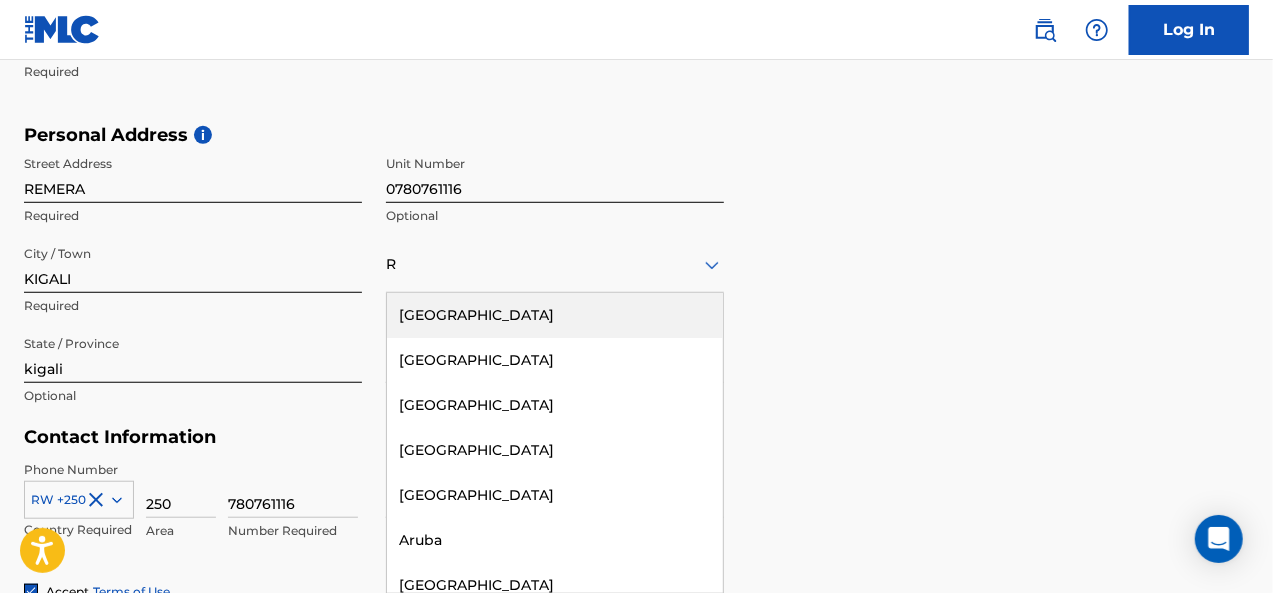 type on "[GEOGRAPHIC_DATA]" 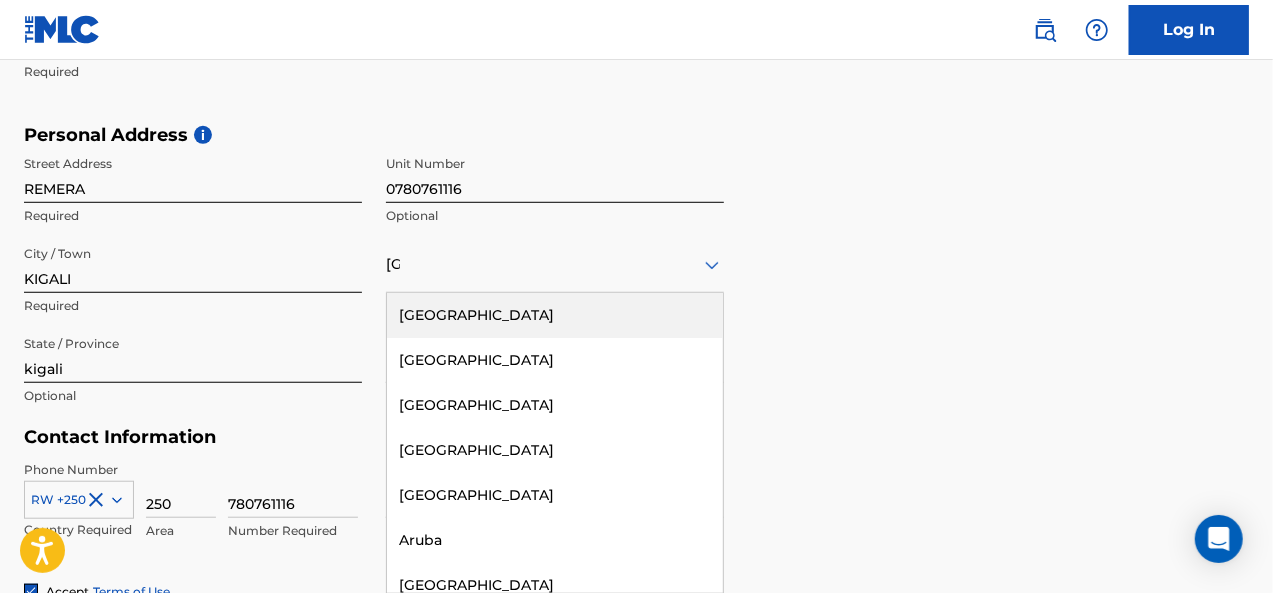 type on "250" 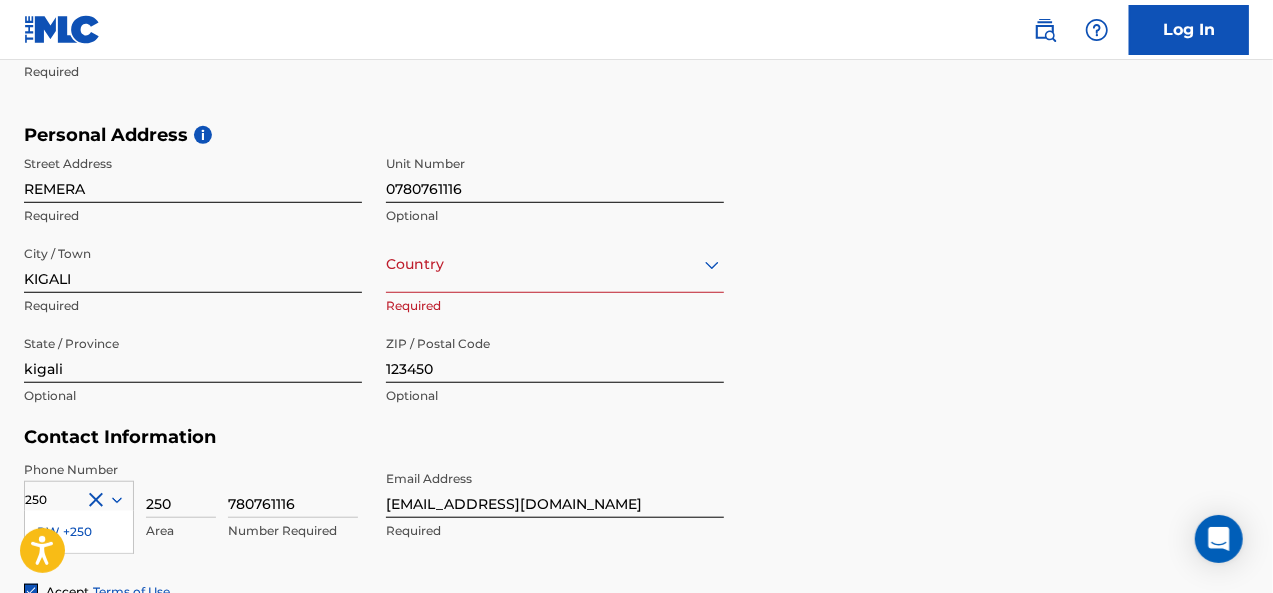 click on "Personal Address i Street Address REMERA Required Unit Number 0780761116 Optional City / Town [GEOGRAPHIC_DATA] Required Country Required State / Province kigali Optional ZIP / Postal Code 123450 Optional" at bounding box center (636, 275) 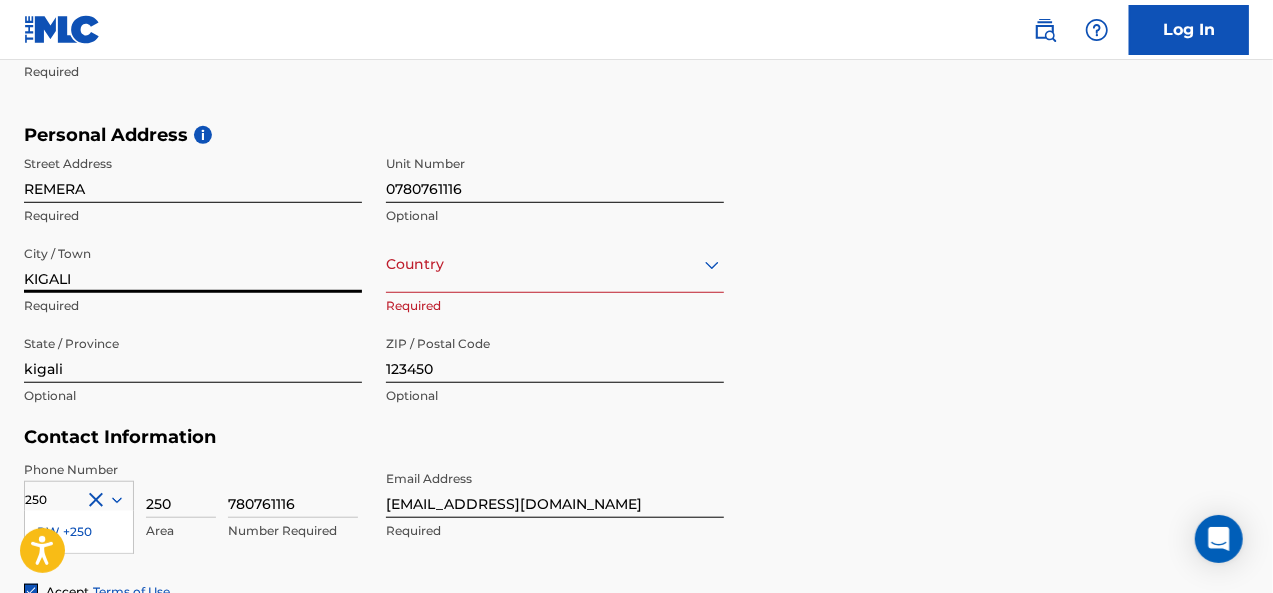 click on "City / Town [GEOGRAPHIC_DATA] Required" at bounding box center (193, 281) 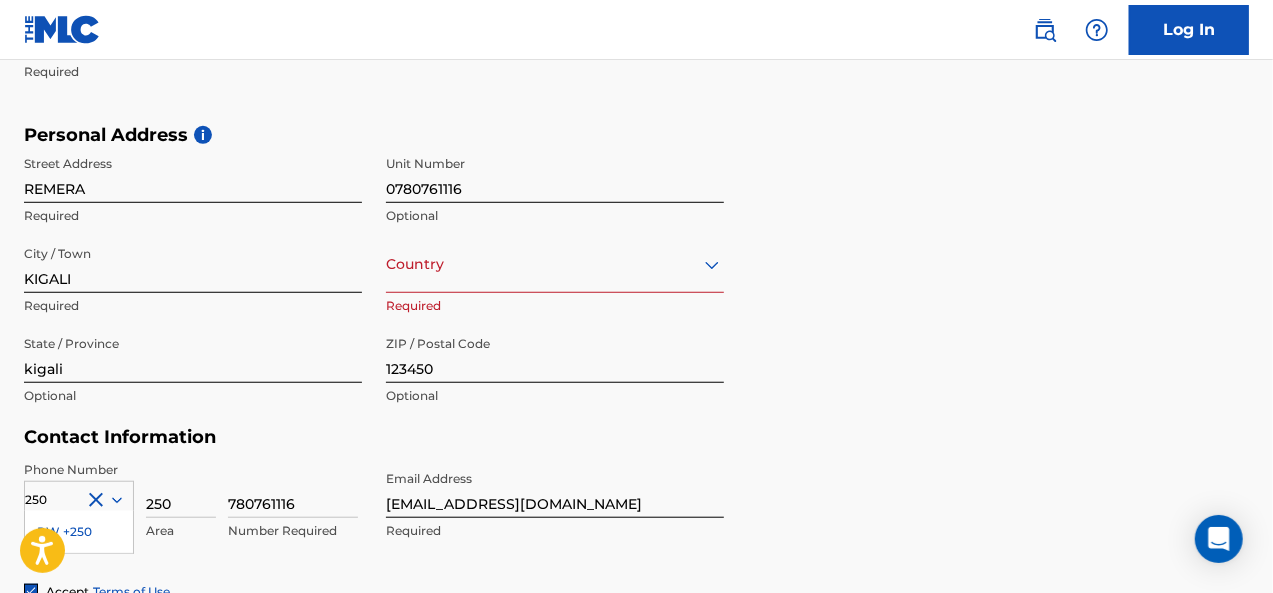 click on "KIGALI" at bounding box center [193, 264] 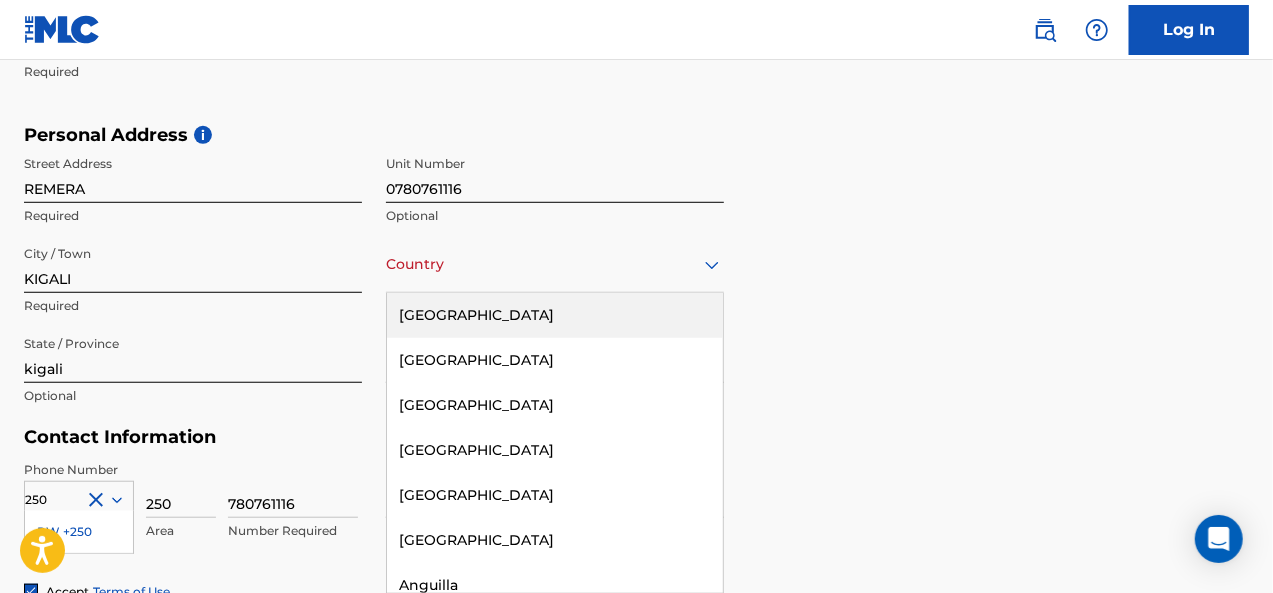 click on "Country" at bounding box center [555, 264] 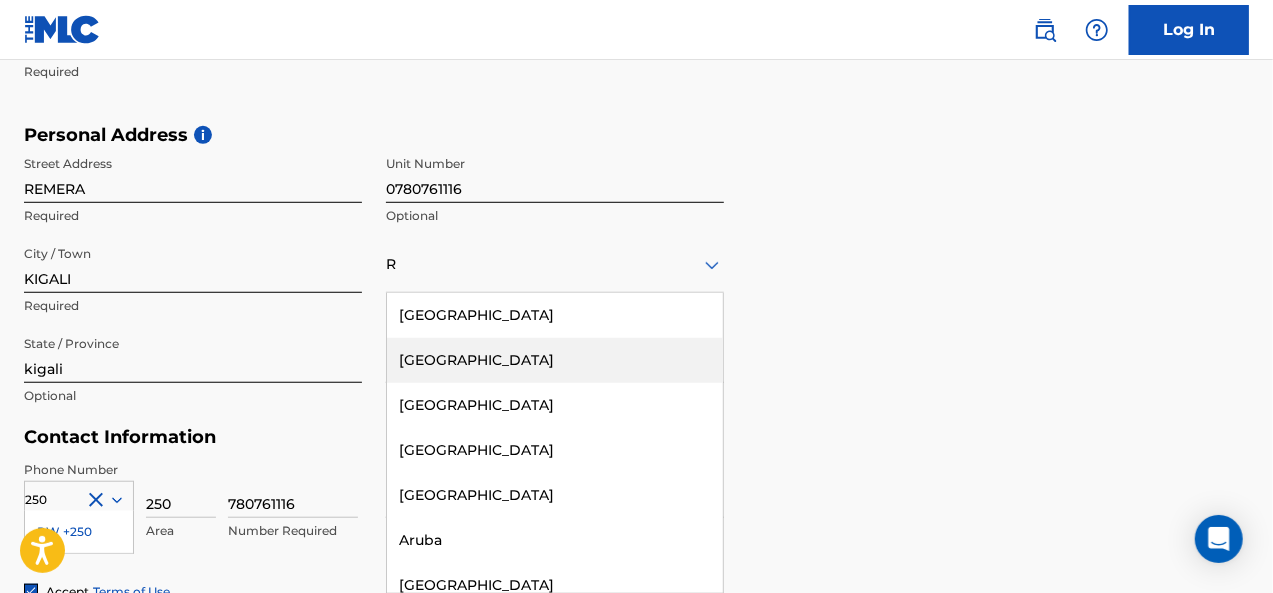 type on "[GEOGRAPHIC_DATA]" 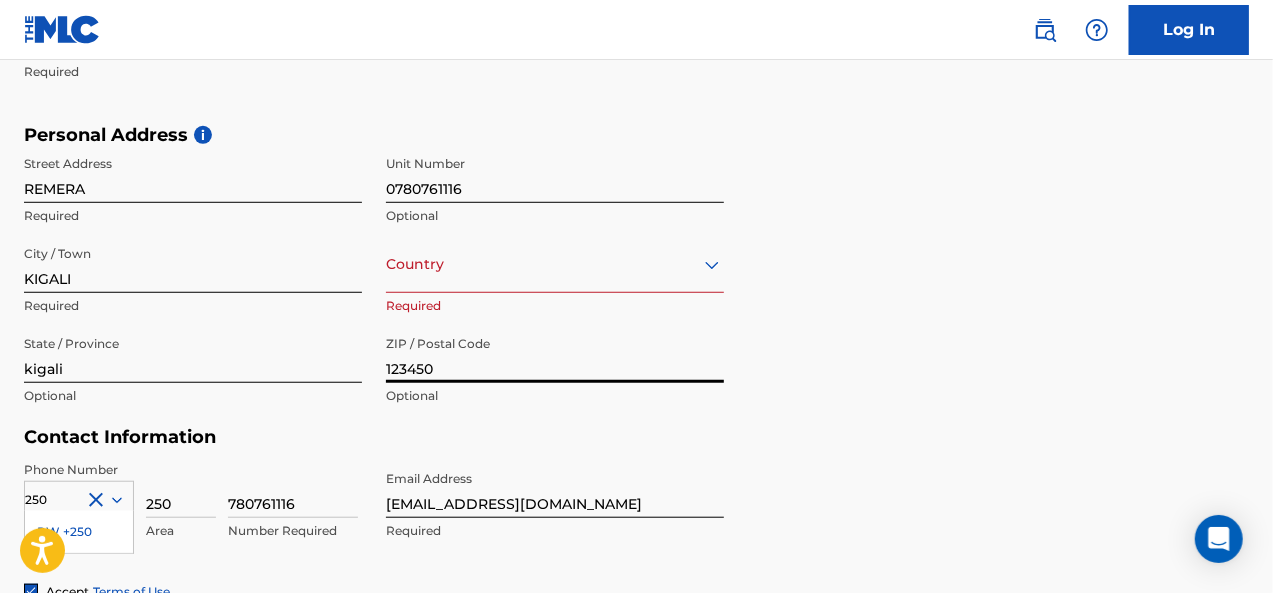 click on "123450" at bounding box center [555, 354] 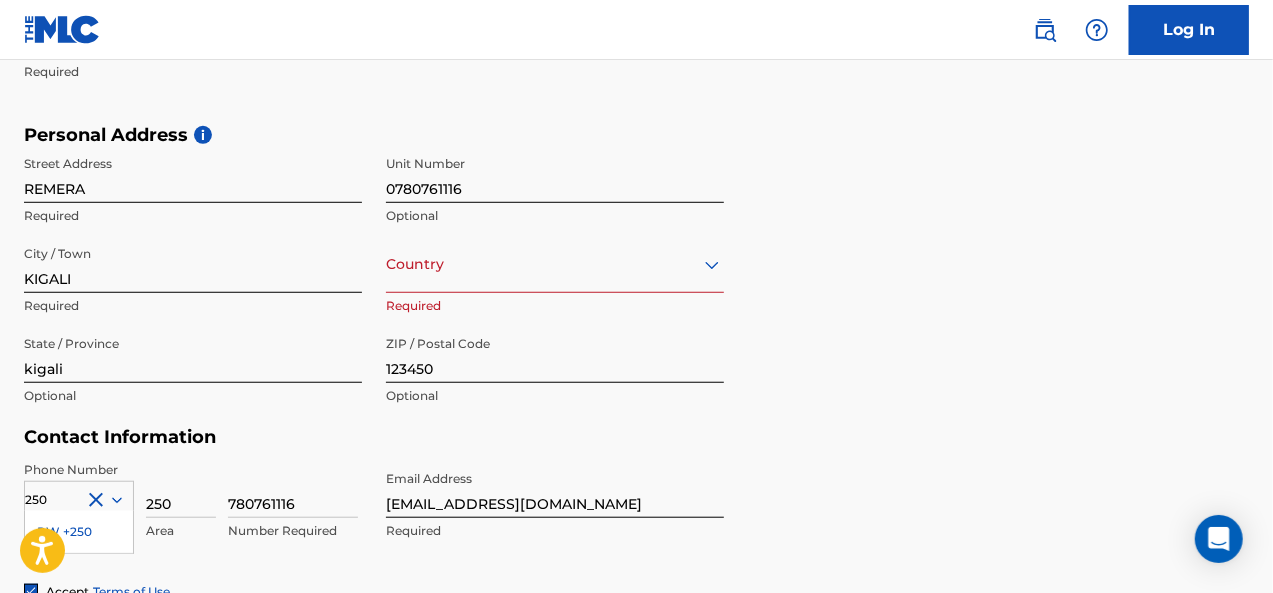 click on "Required" at bounding box center [555, 306] 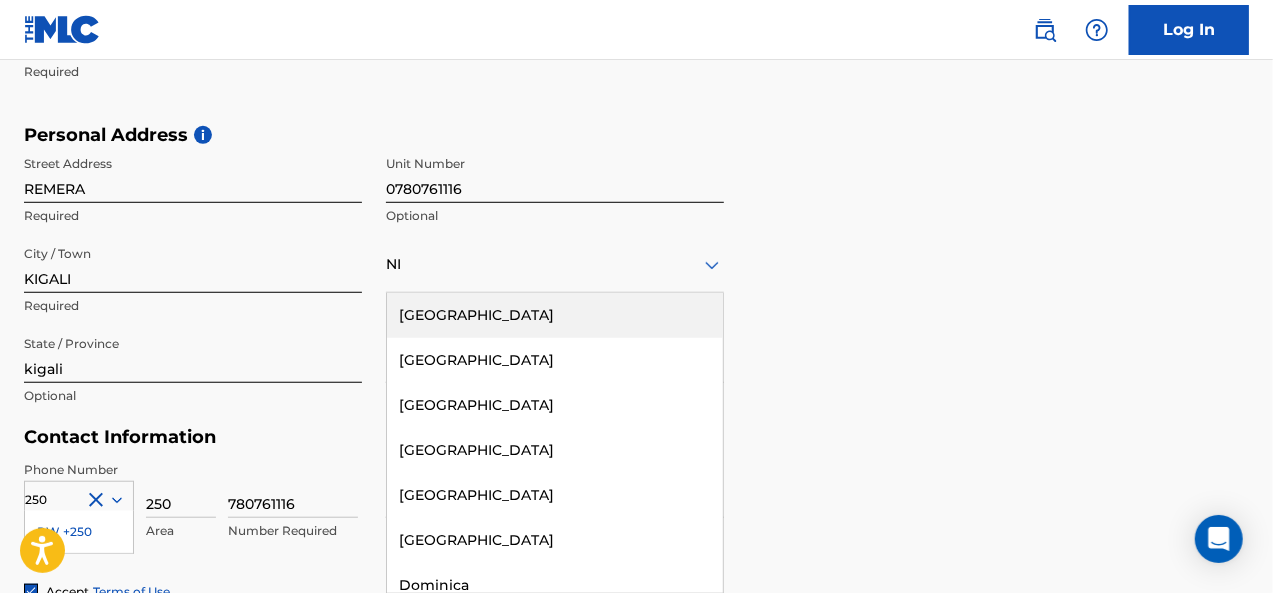 type on "NIG" 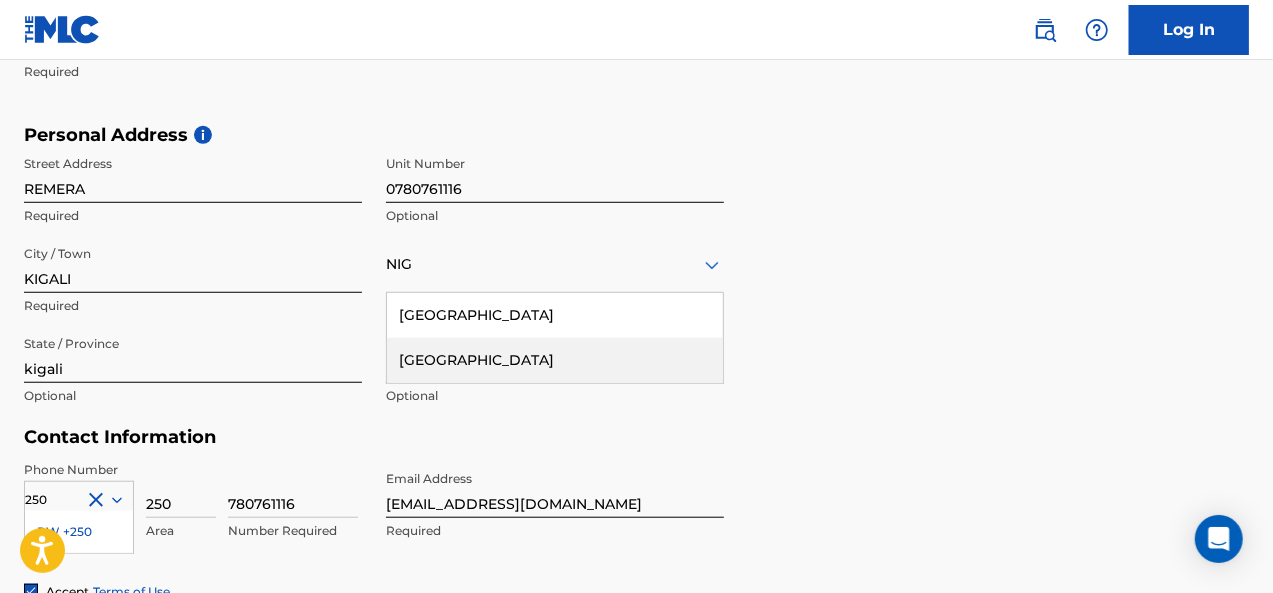 click on "[GEOGRAPHIC_DATA]" at bounding box center [555, 360] 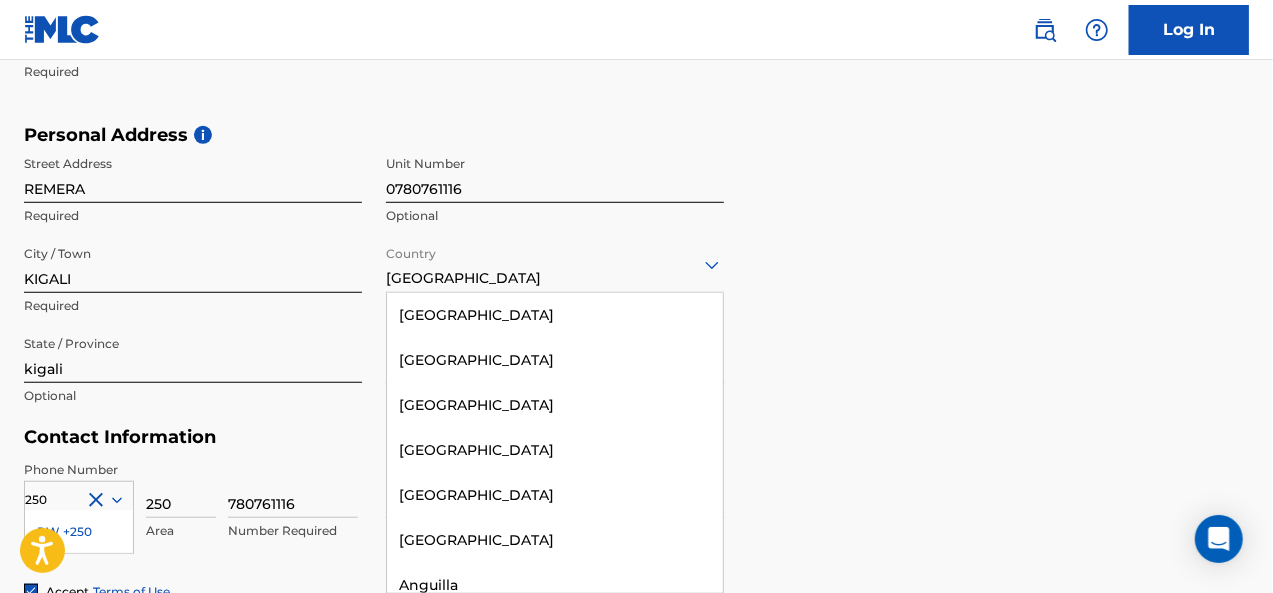 click on "[GEOGRAPHIC_DATA]" at bounding box center (555, 264) 